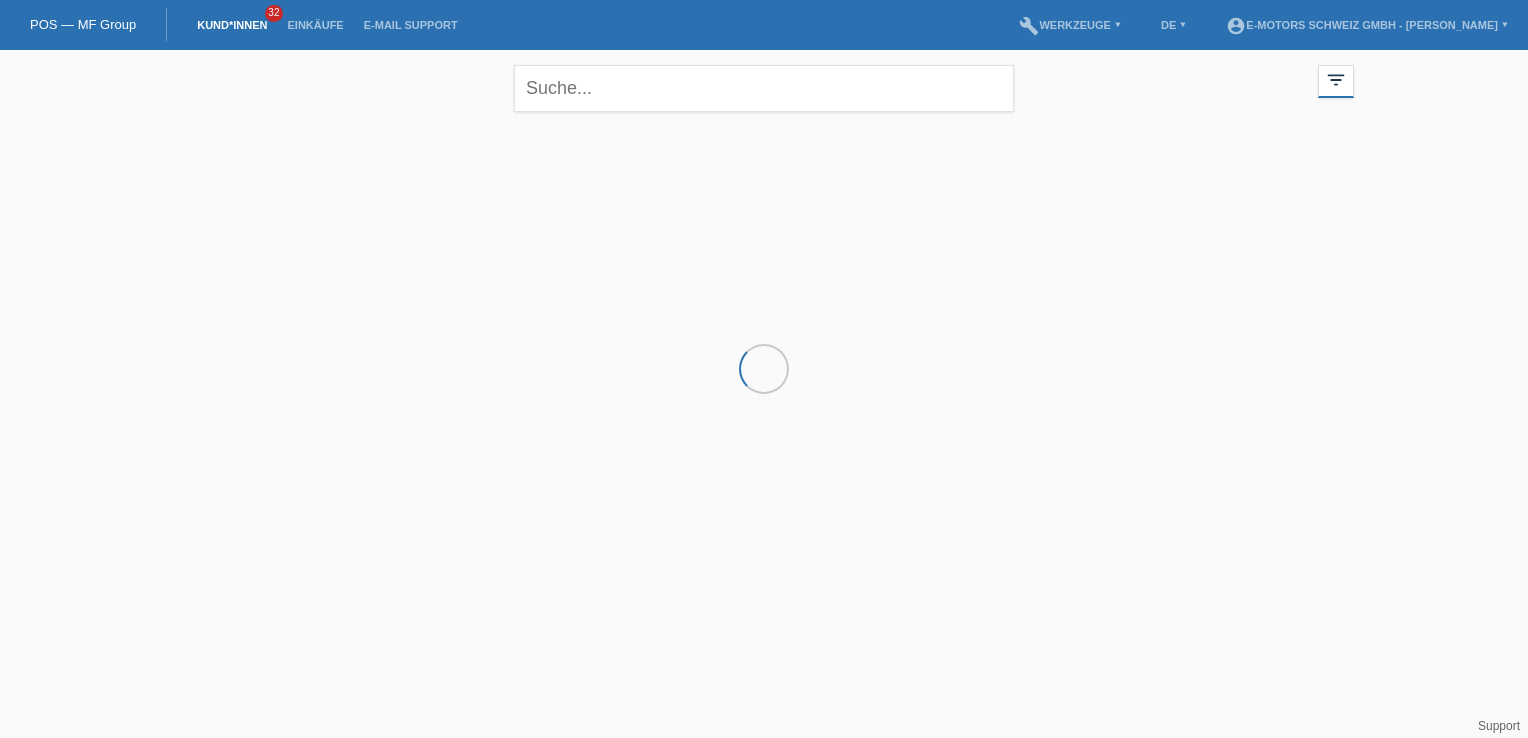 scroll, scrollTop: 0, scrollLeft: 0, axis: both 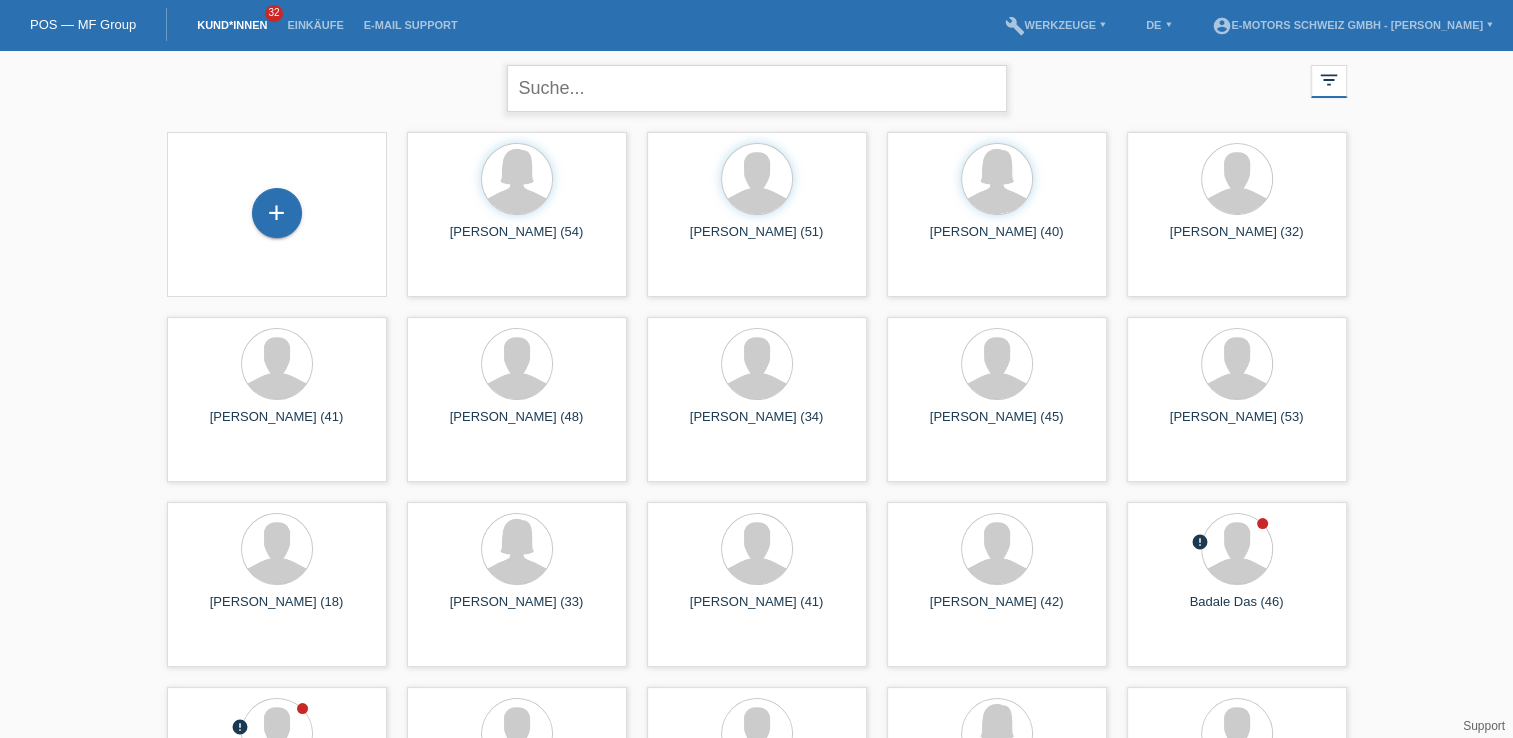 click at bounding box center [757, 88] 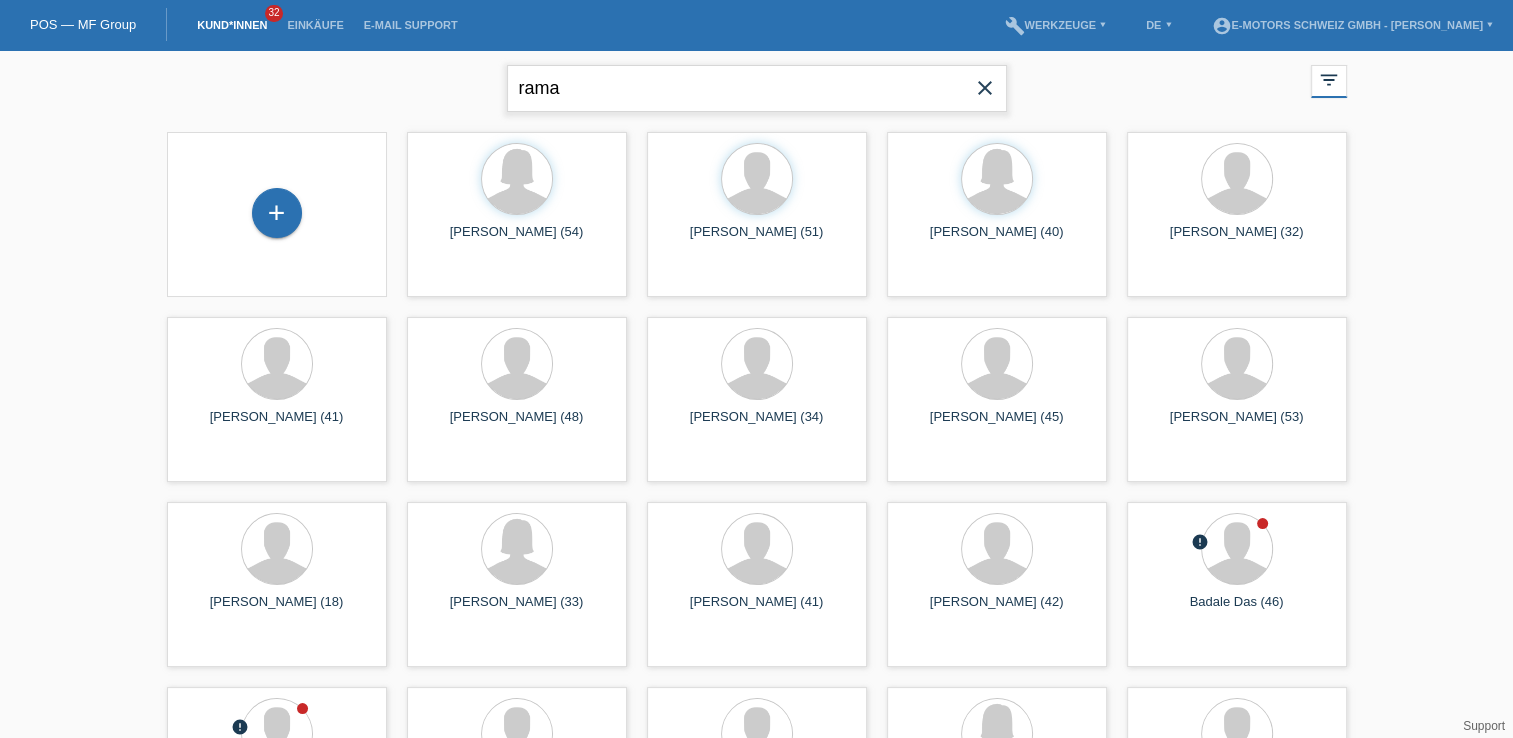type on "rama" 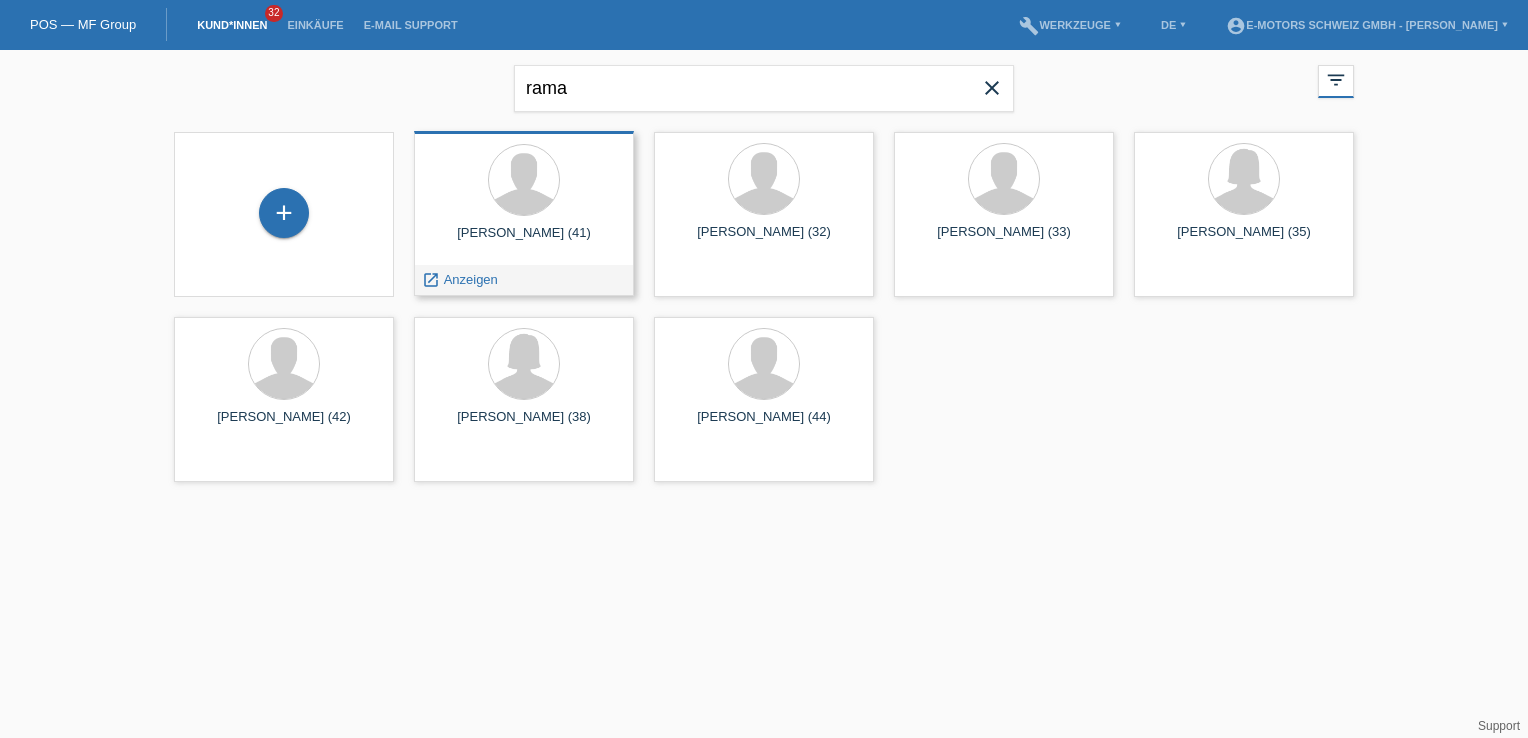 click at bounding box center [524, 181] 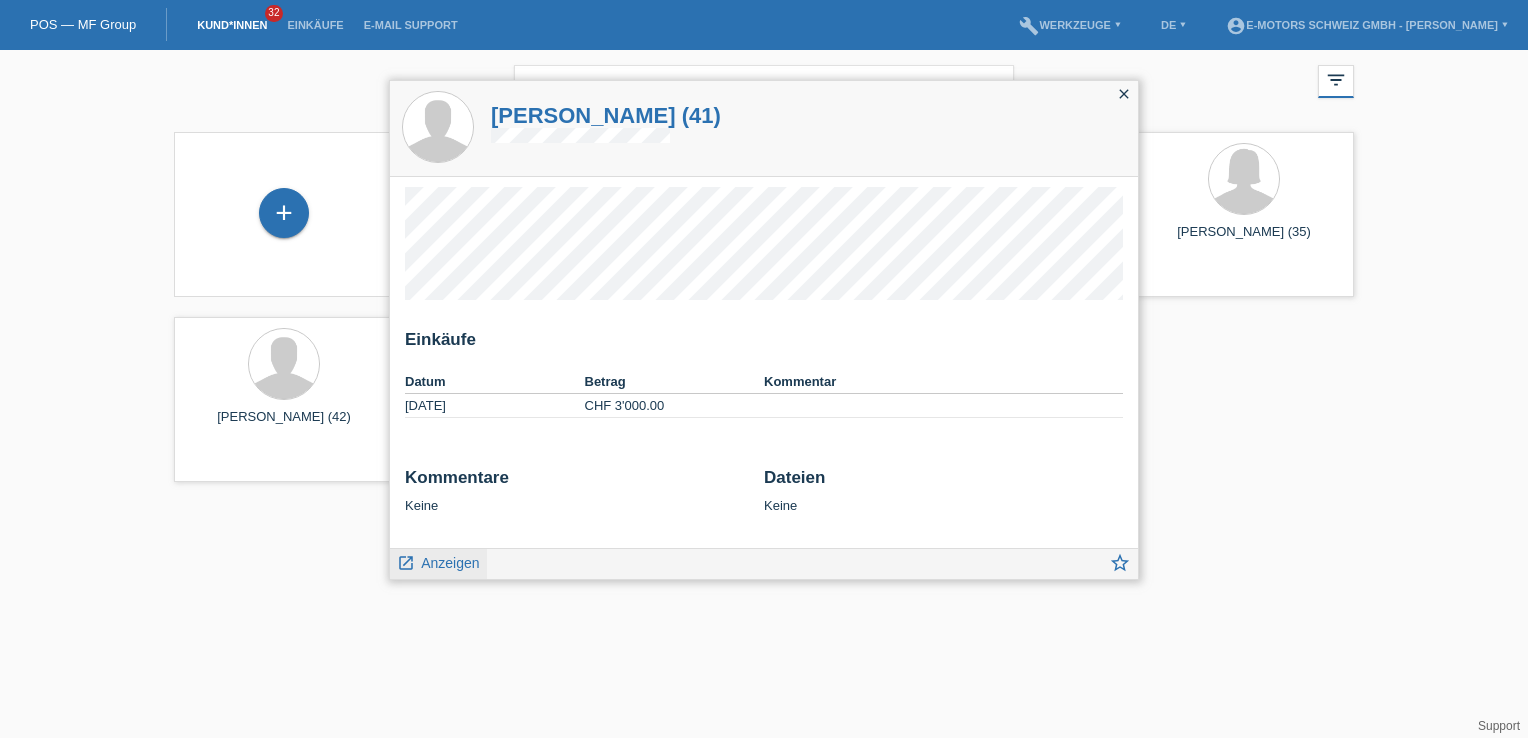 click on "Anzeigen" at bounding box center (450, 563) 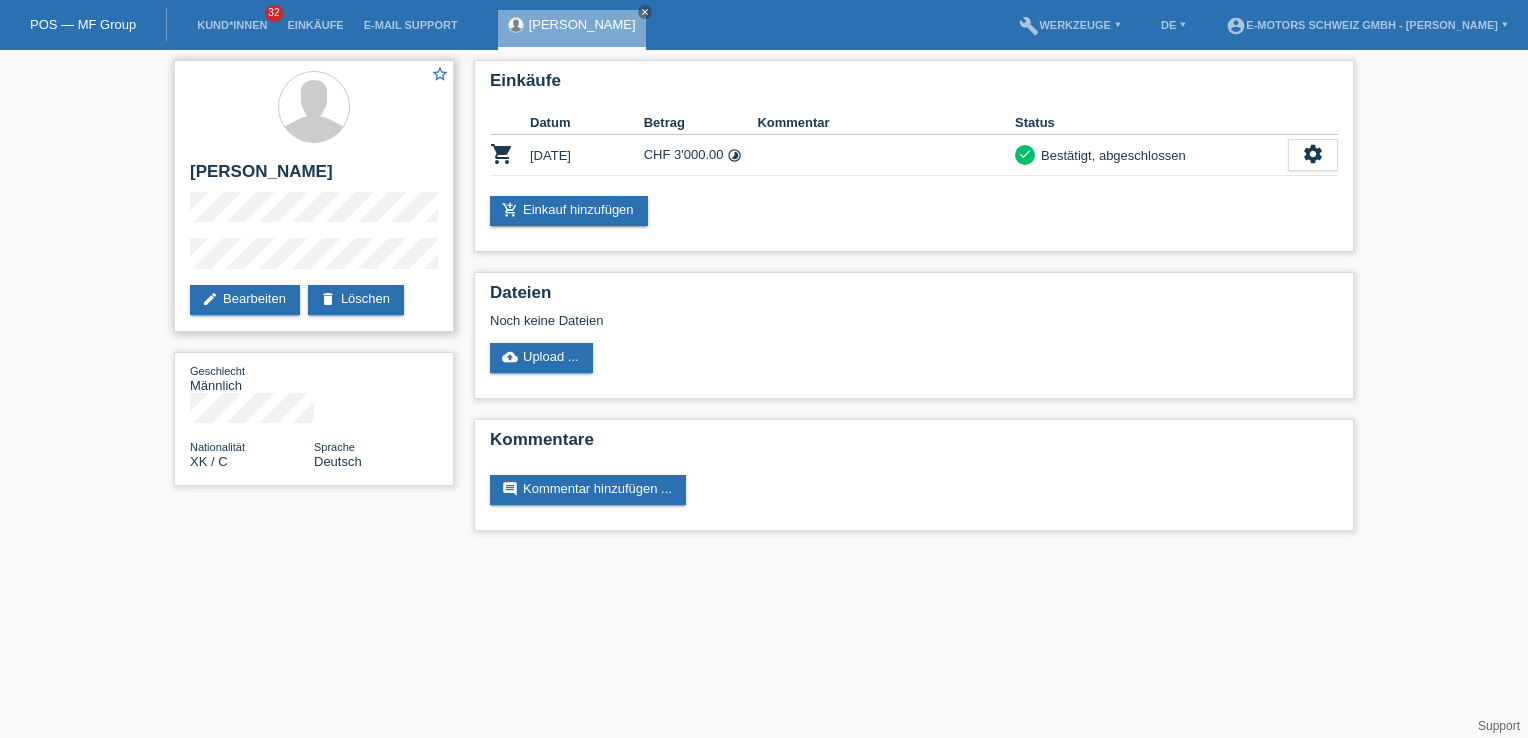 scroll, scrollTop: 0, scrollLeft: 0, axis: both 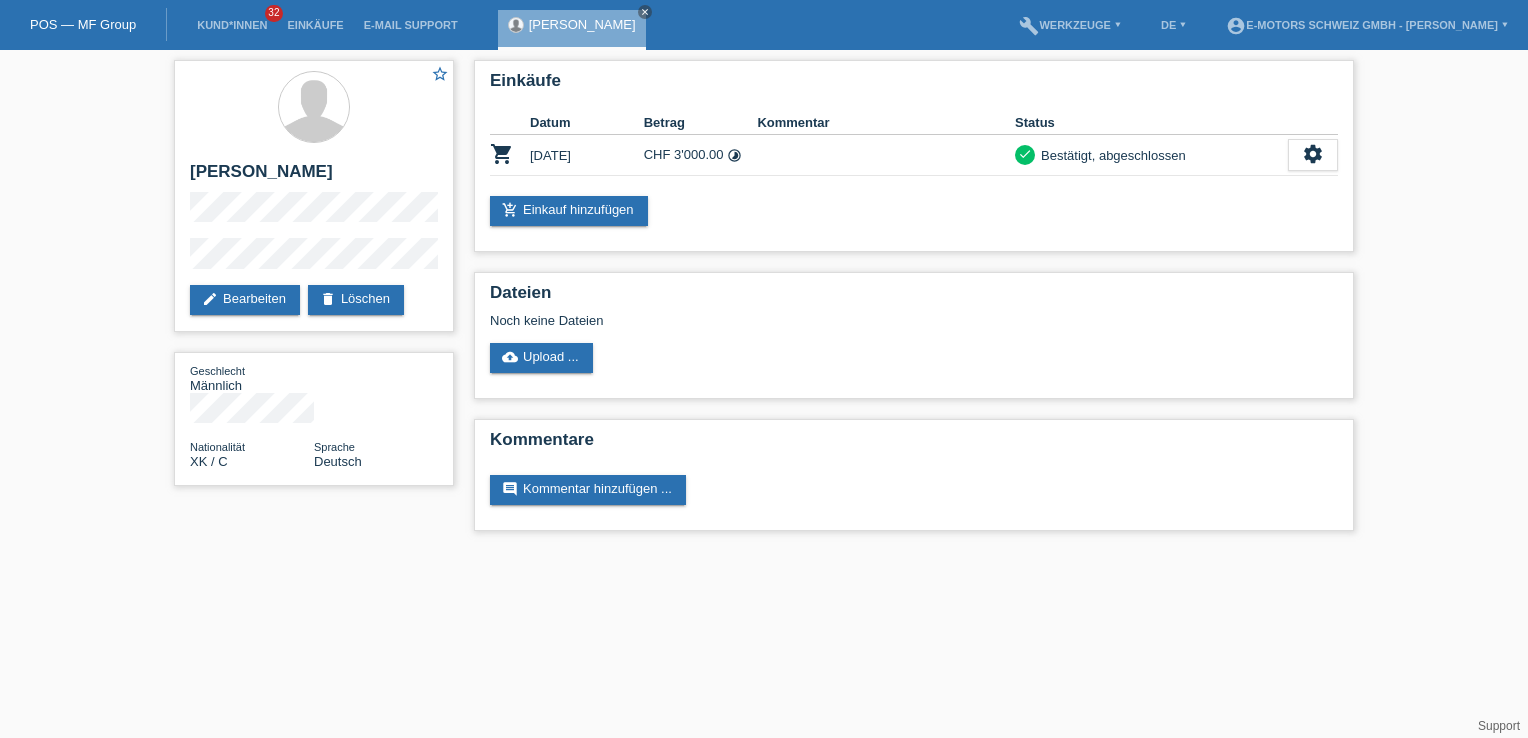 click on "star_border
[PERSON_NAME]
edit  Bearbeiten
delete  Löschen
Geschlecht
Männlich
Nationalität
XK / C
Sprache
Deutsch" at bounding box center [314, 278] 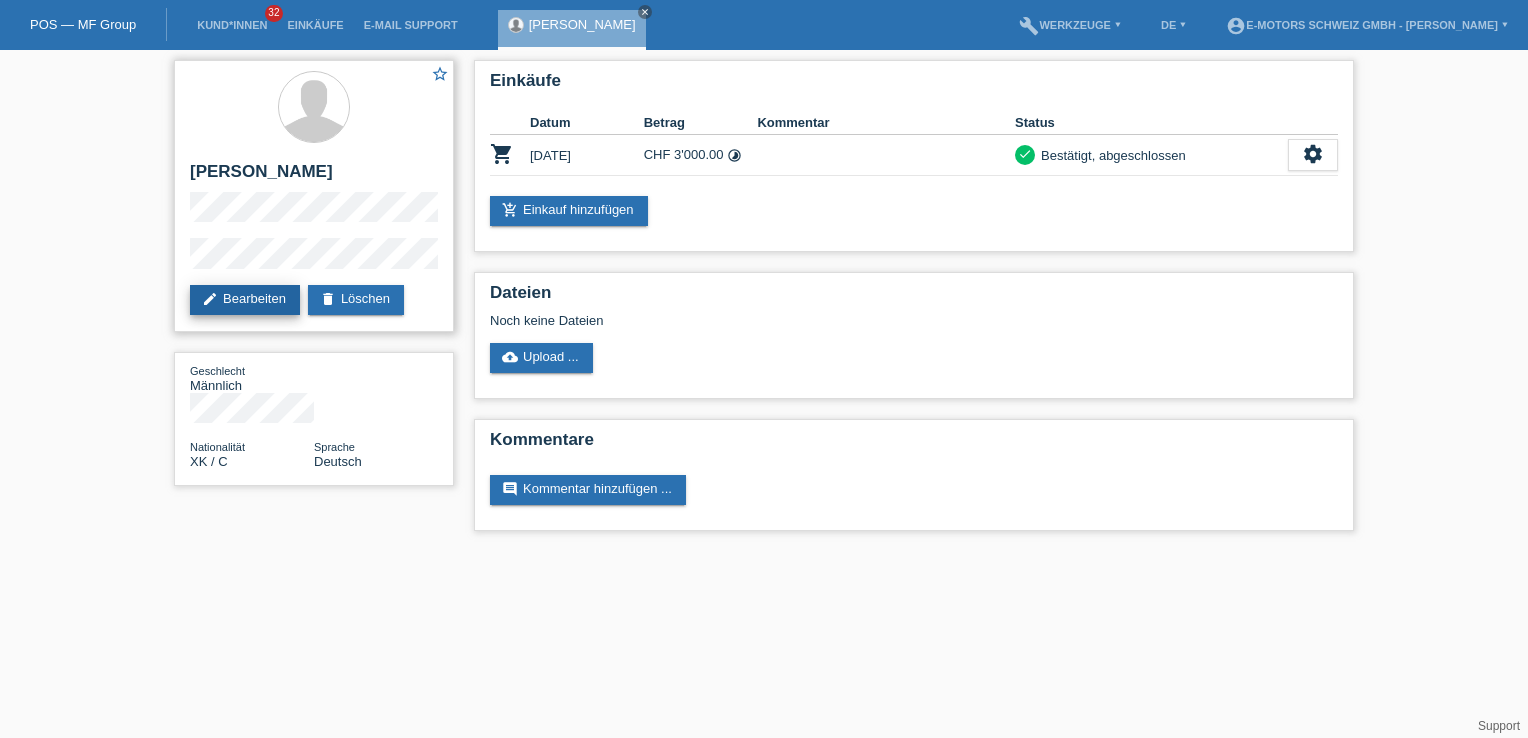 click on "edit  Bearbeiten" at bounding box center [245, 300] 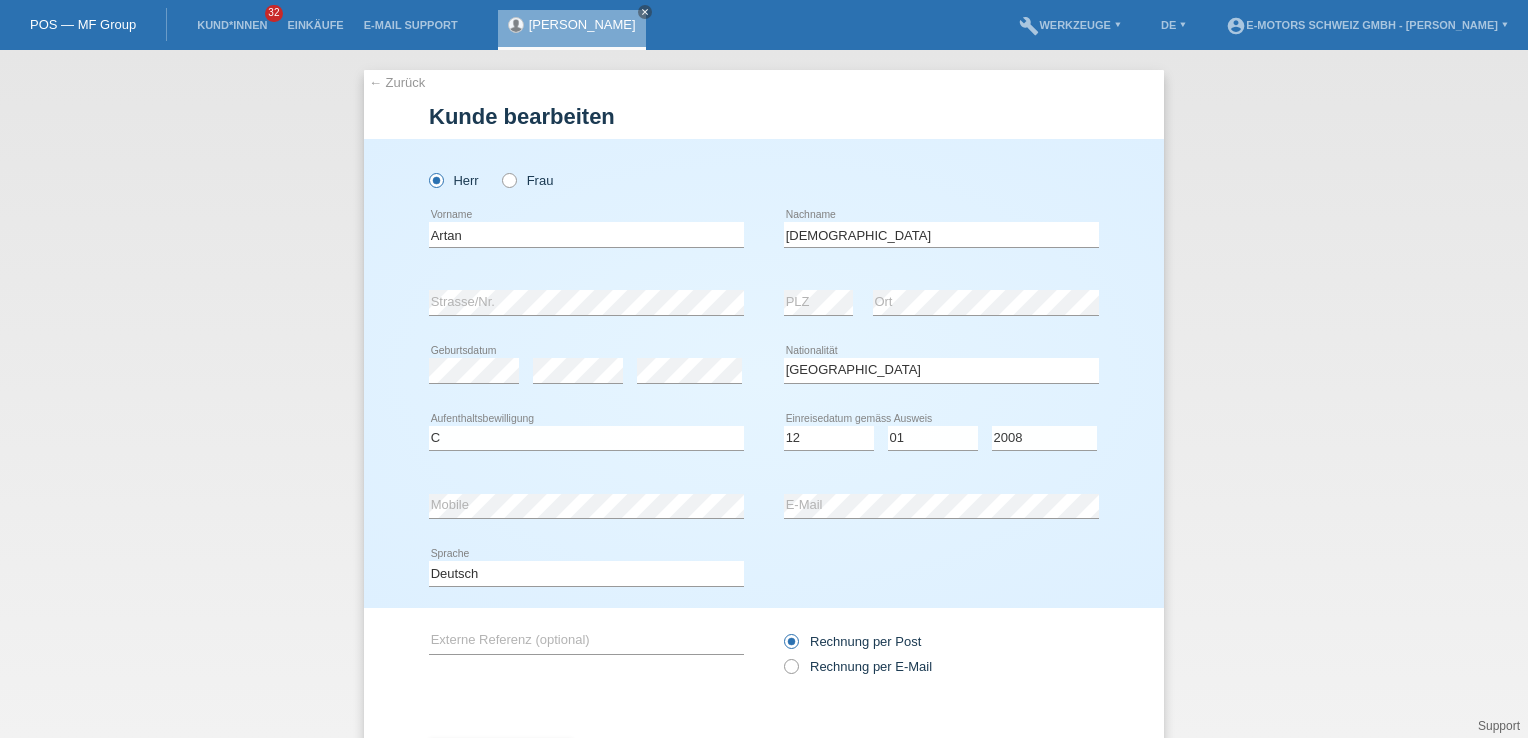 select on "XK" 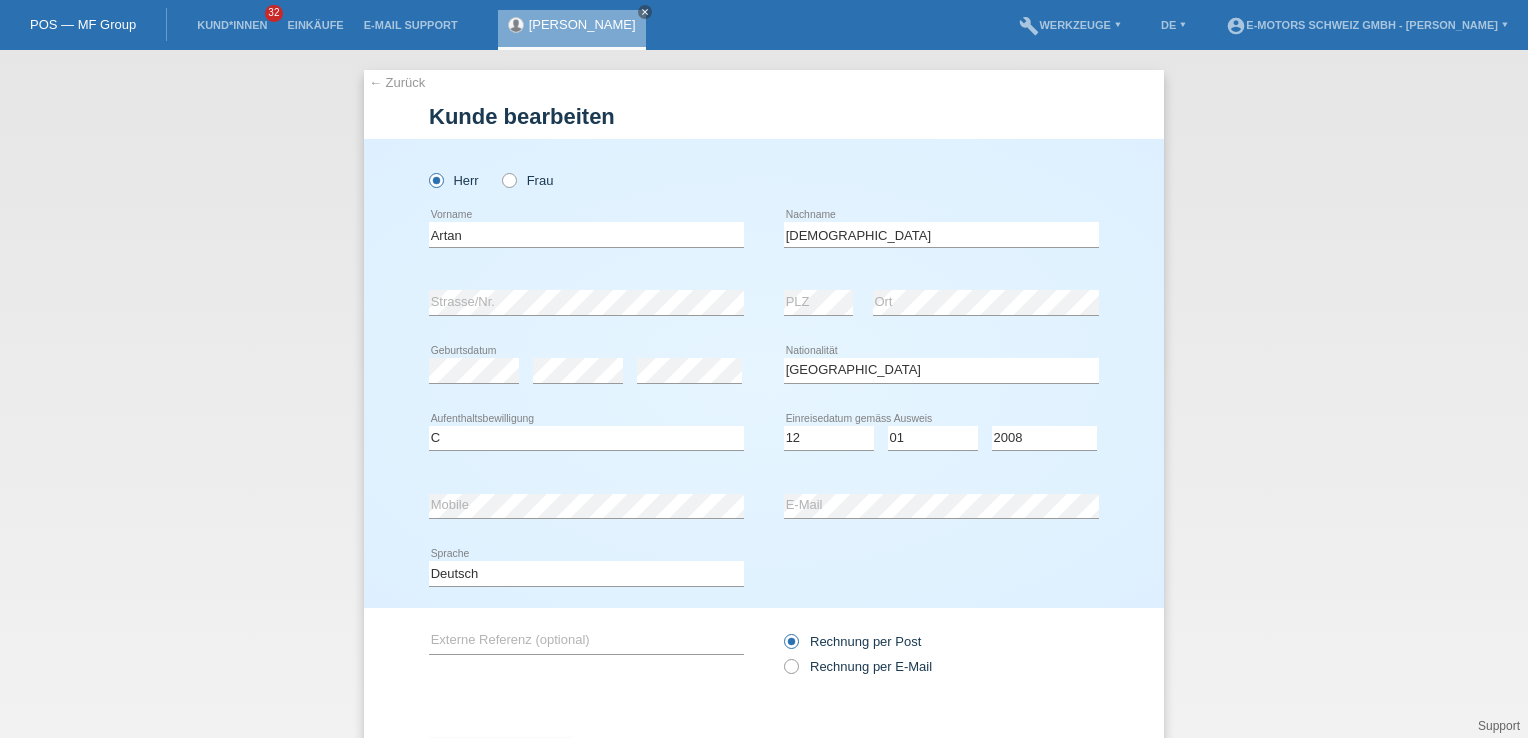 click on "error
E-Mail" at bounding box center (941, 506) 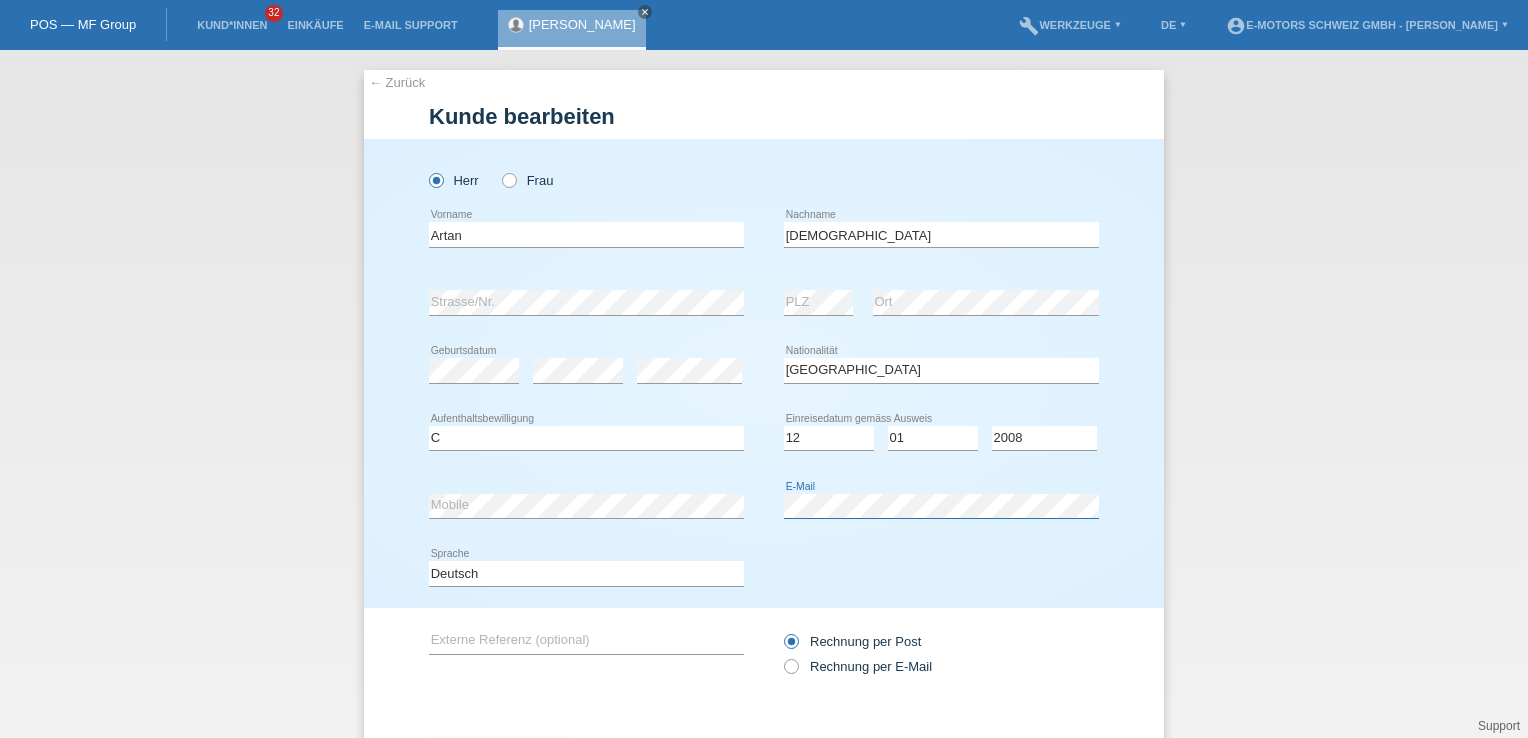 click on "error
Mobile
error
E-Mail" at bounding box center [764, 506] 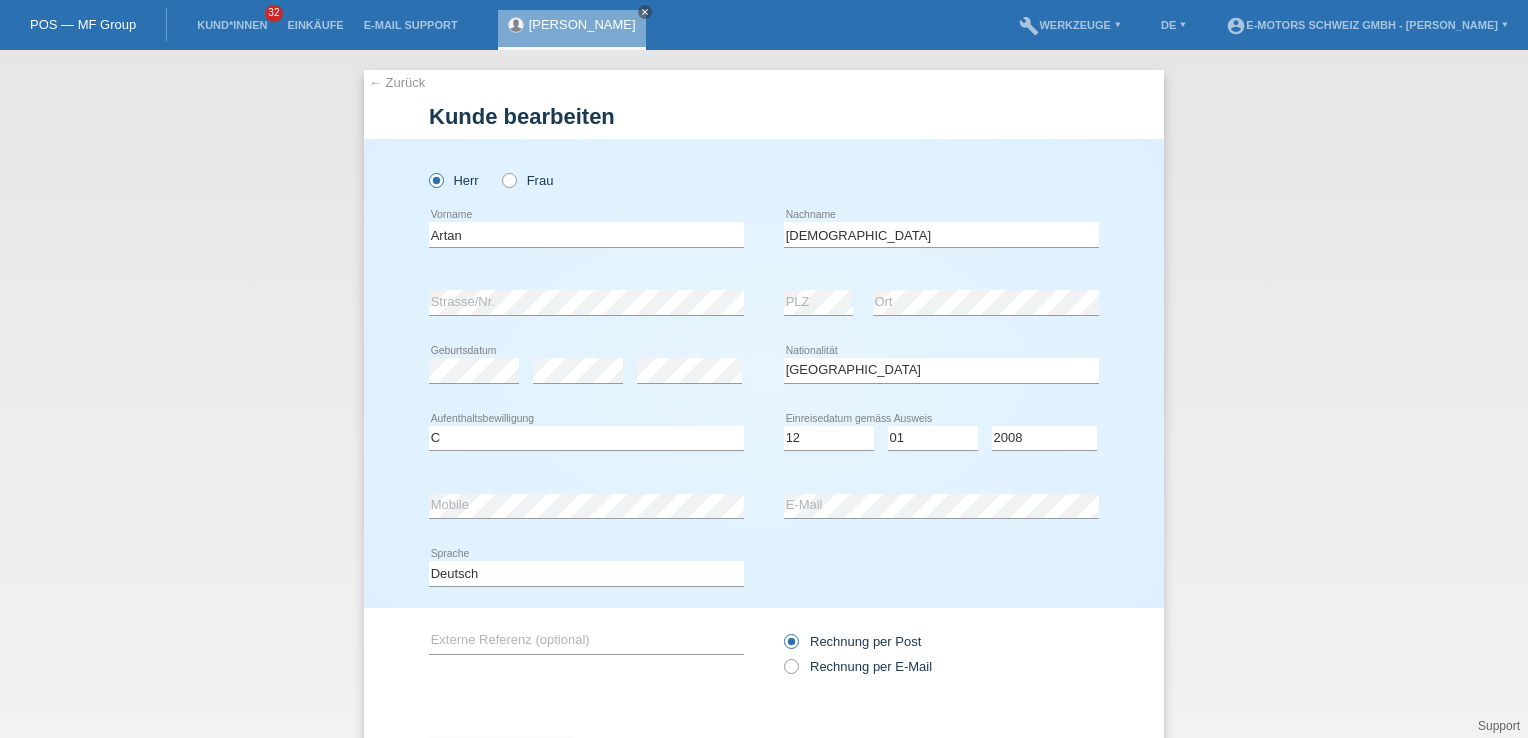click on "Deutsch
Français
Italiano
English
error
Sprache" at bounding box center [764, 574] 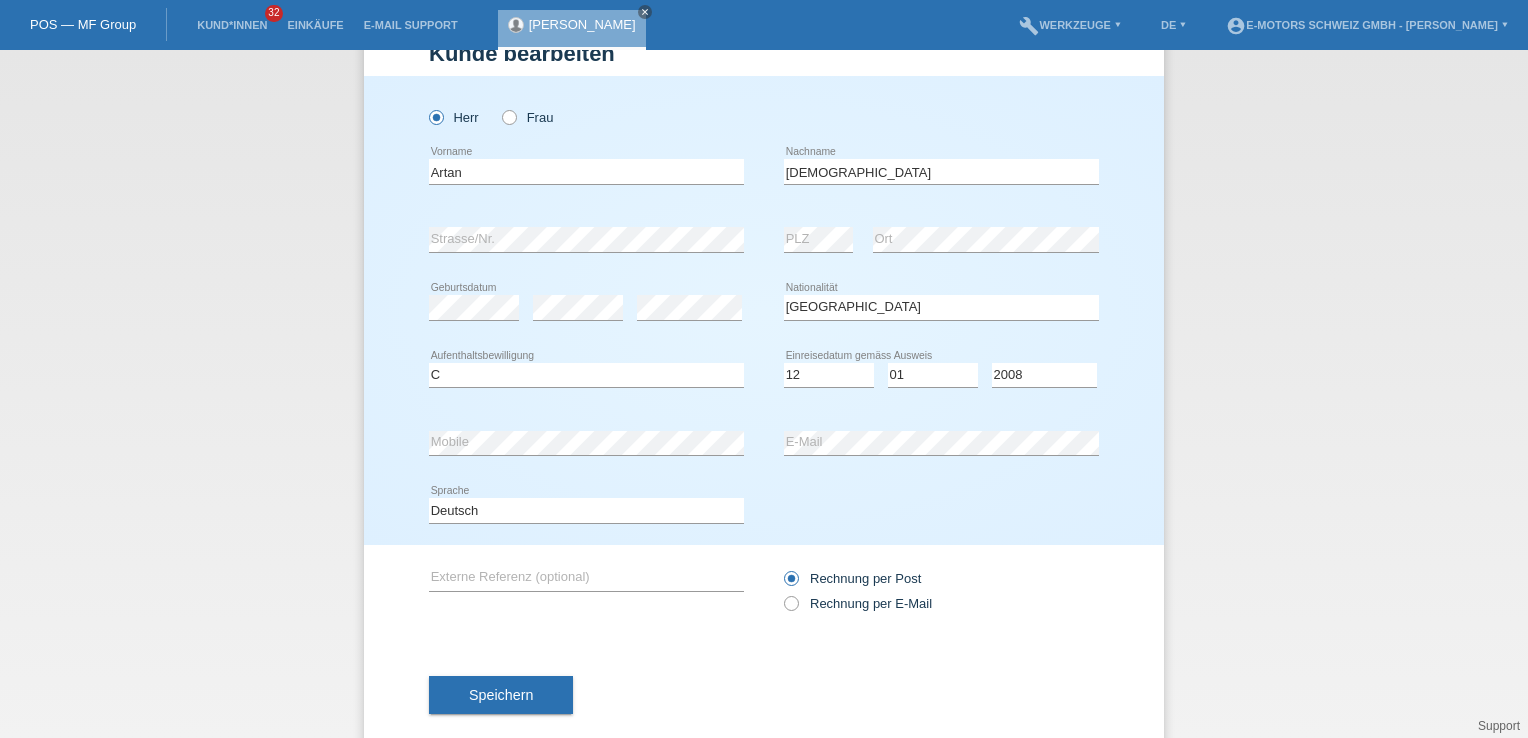 scroll, scrollTop: 96, scrollLeft: 0, axis: vertical 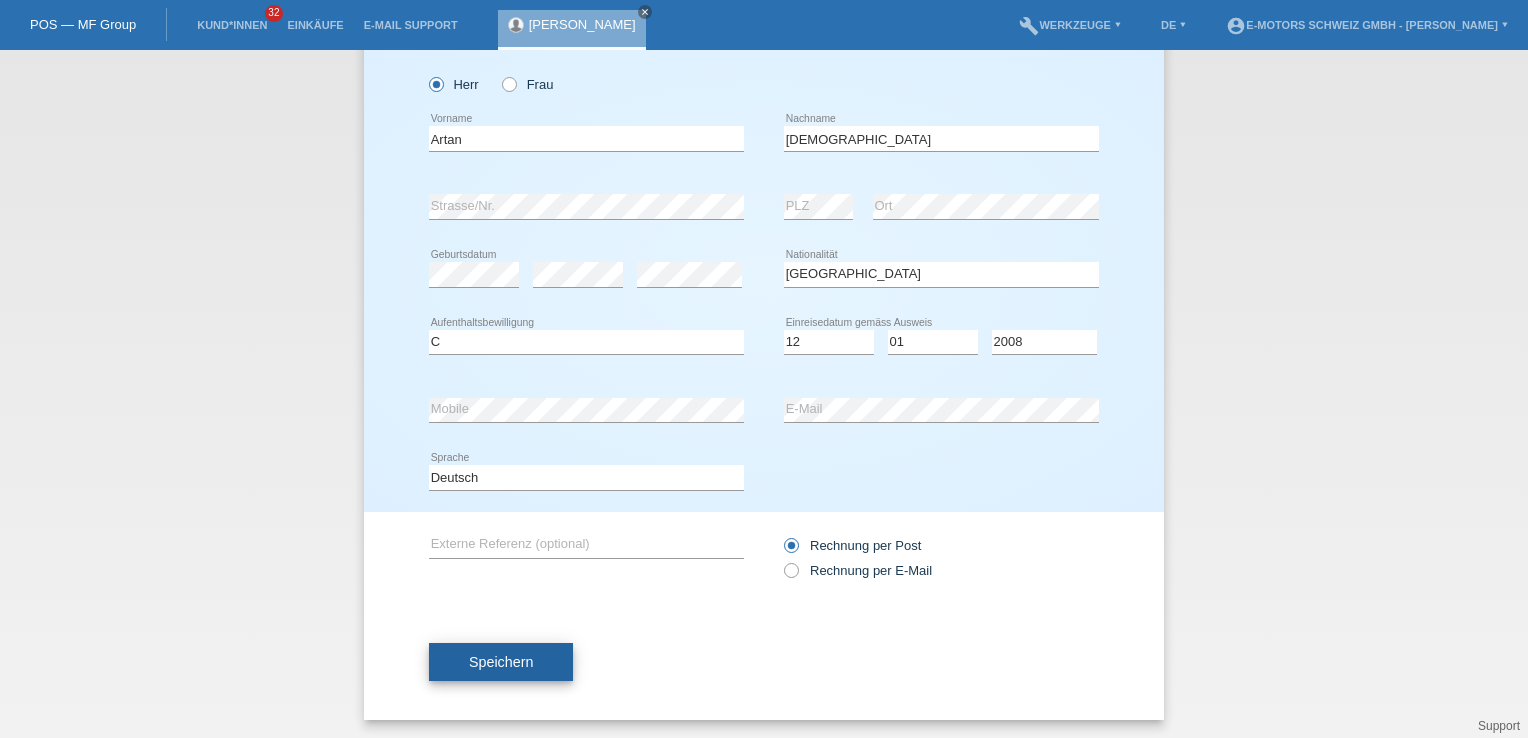 click on "Speichern" at bounding box center (501, 662) 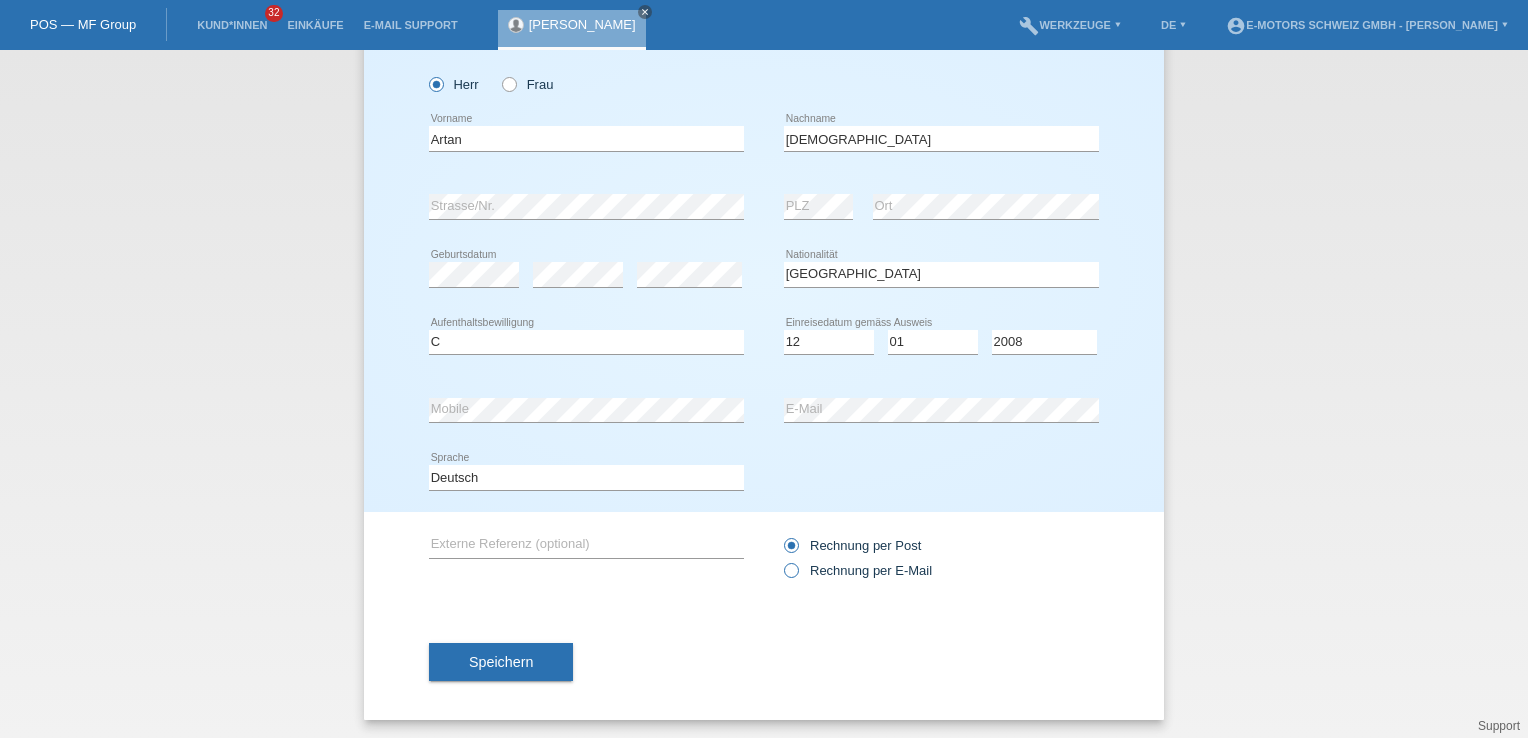 click at bounding box center [781, 560] 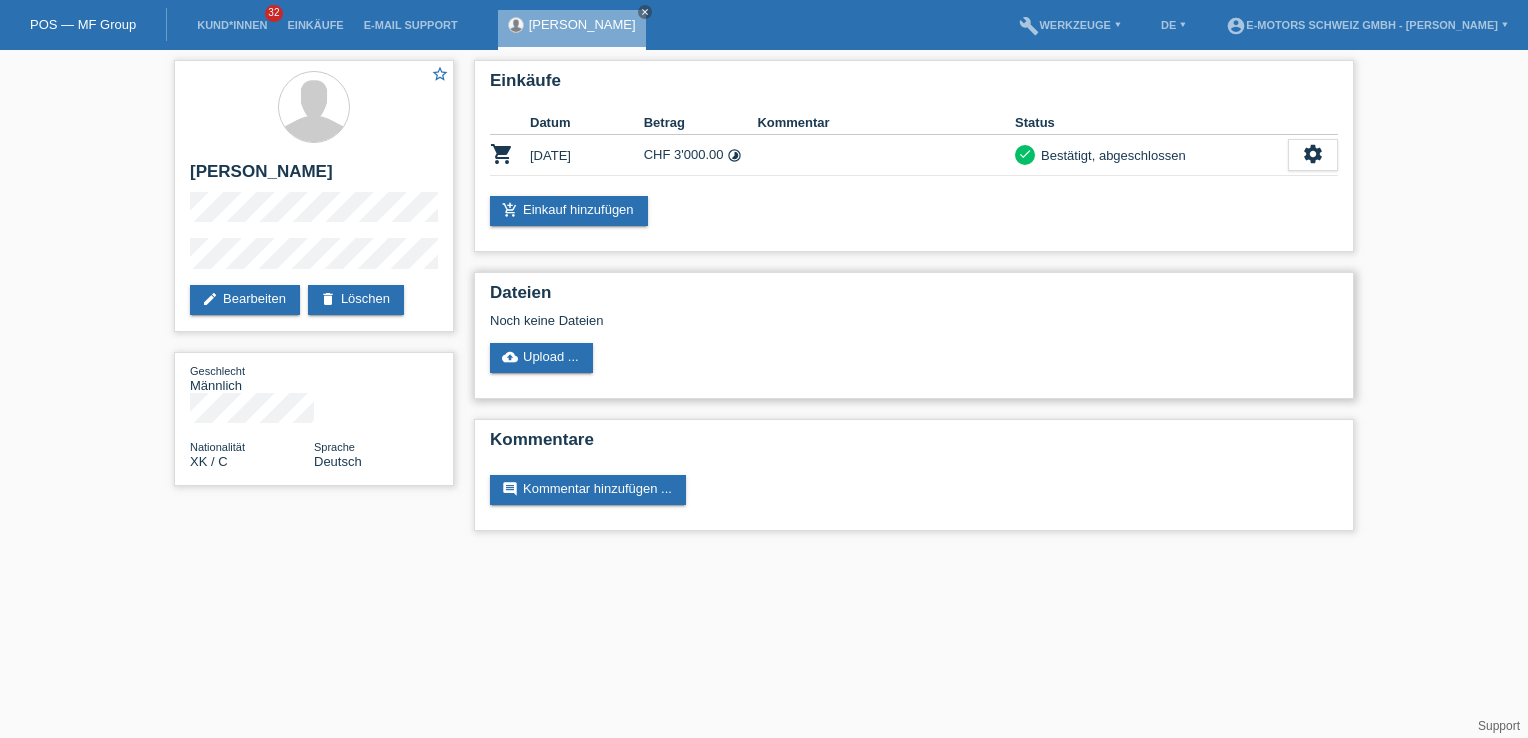 scroll, scrollTop: 0, scrollLeft: 0, axis: both 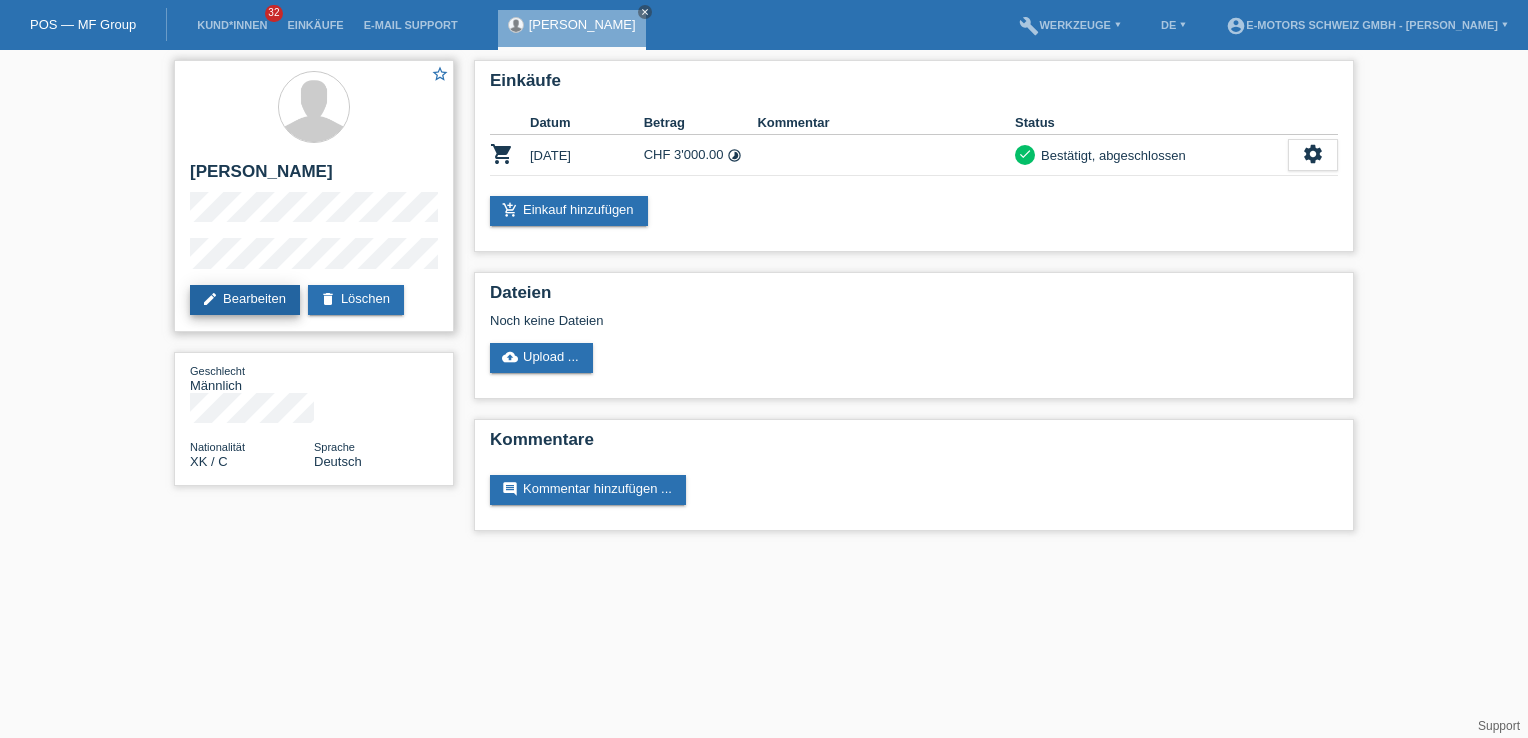 click on "edit  Bearbeiten" at bounding box center (245, 300) 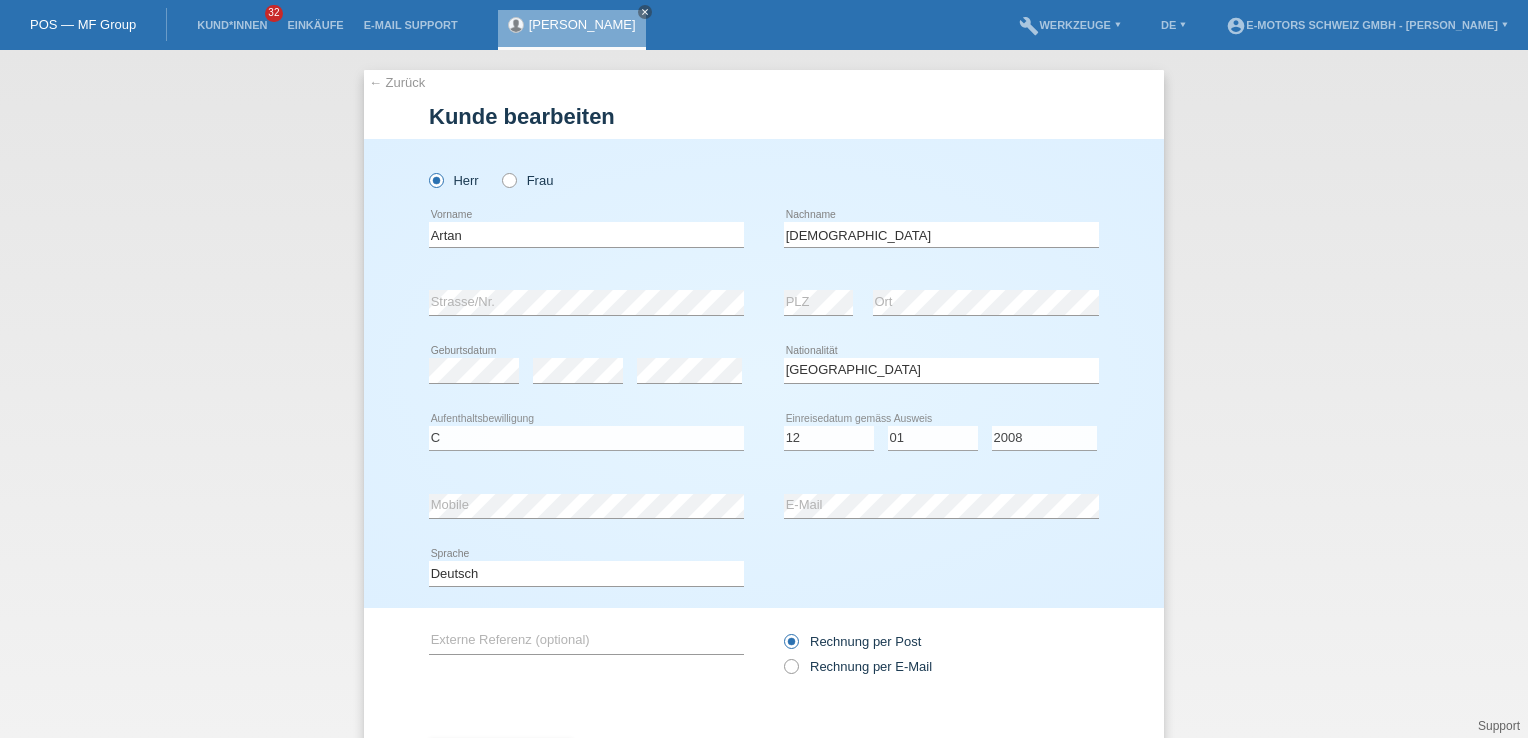 select on "XK" 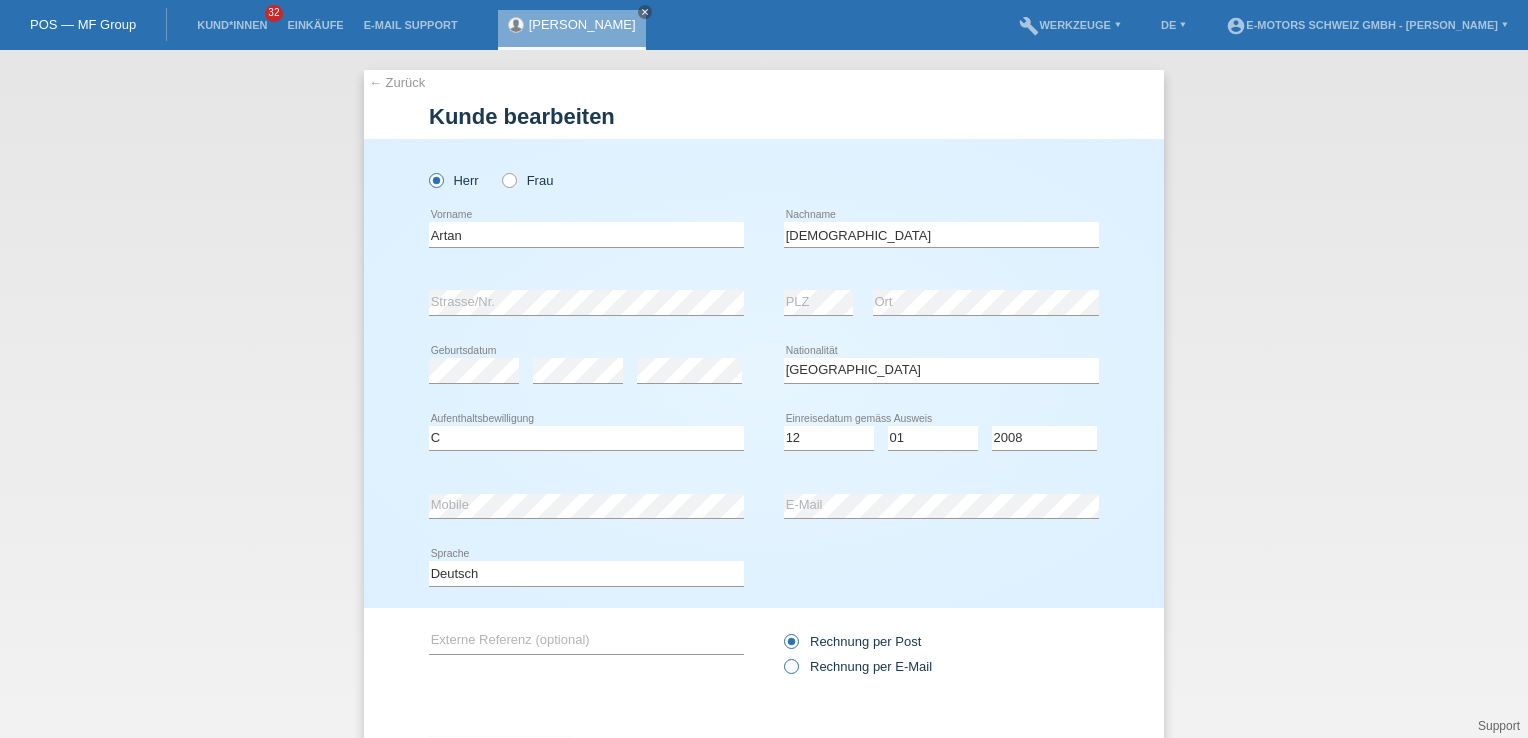 click on "Rechnung per E-Mail" at bounding box center (858, 666) 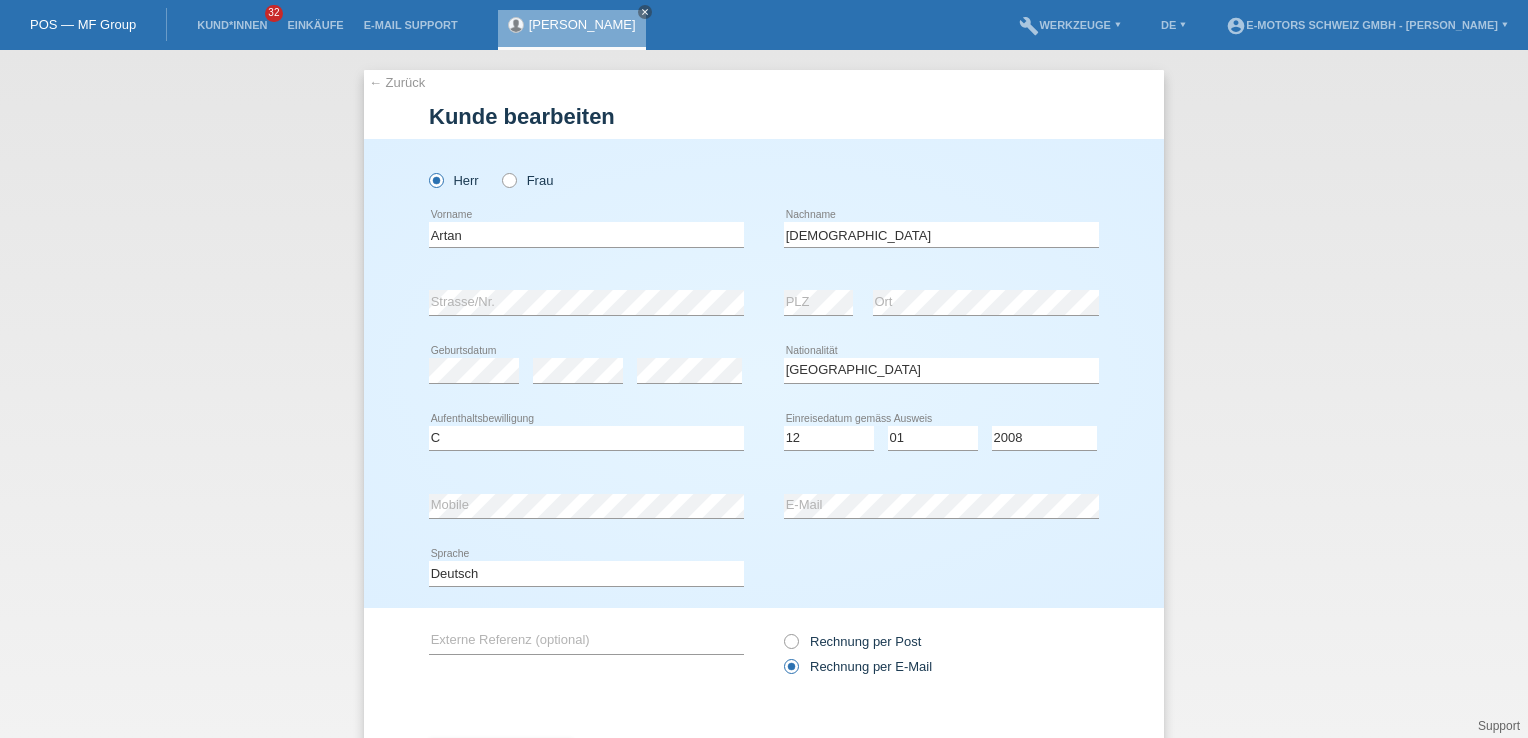 scroll, scrollTop: 96, scrollLeft: 0, axis: vertical 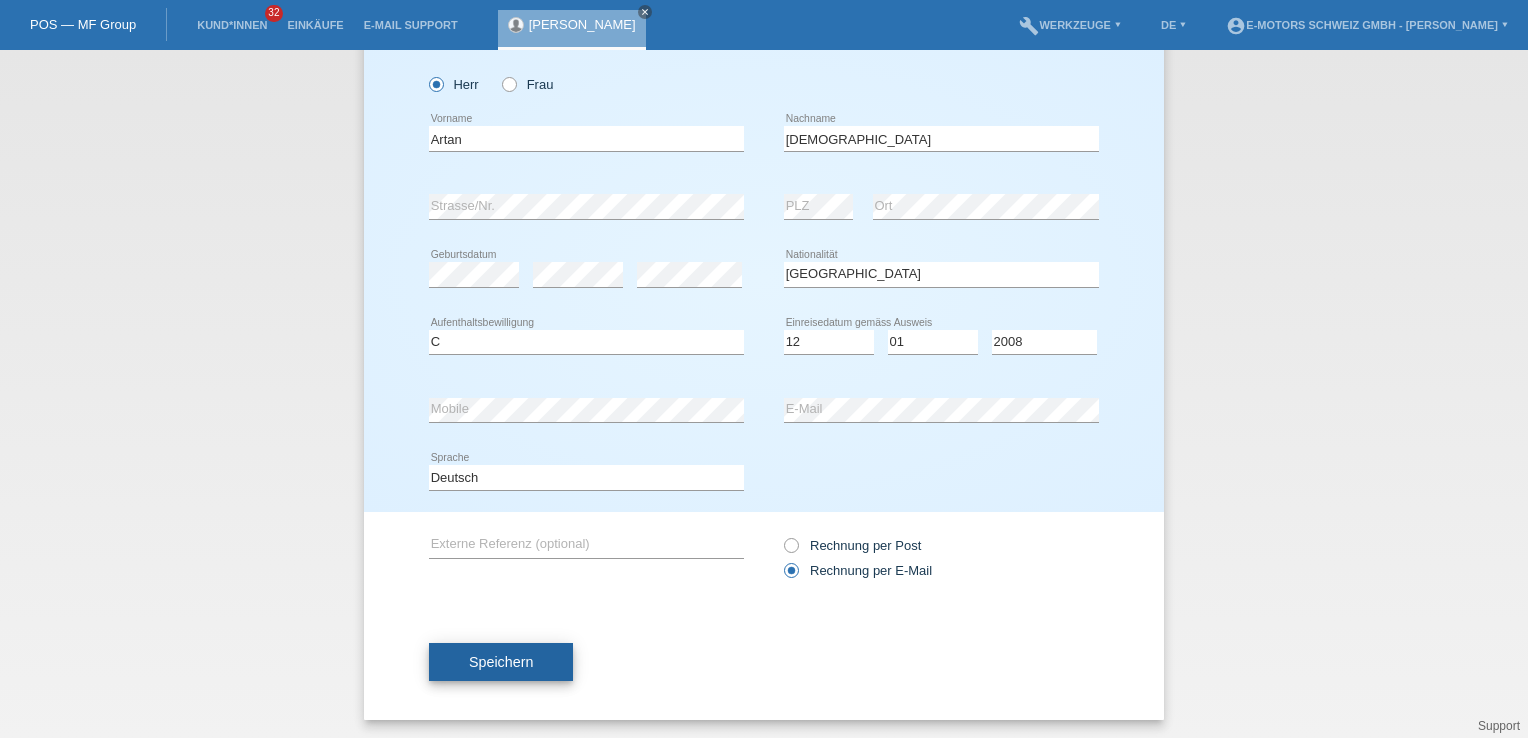 click on "Speichern" at bounding box center [501, 662] 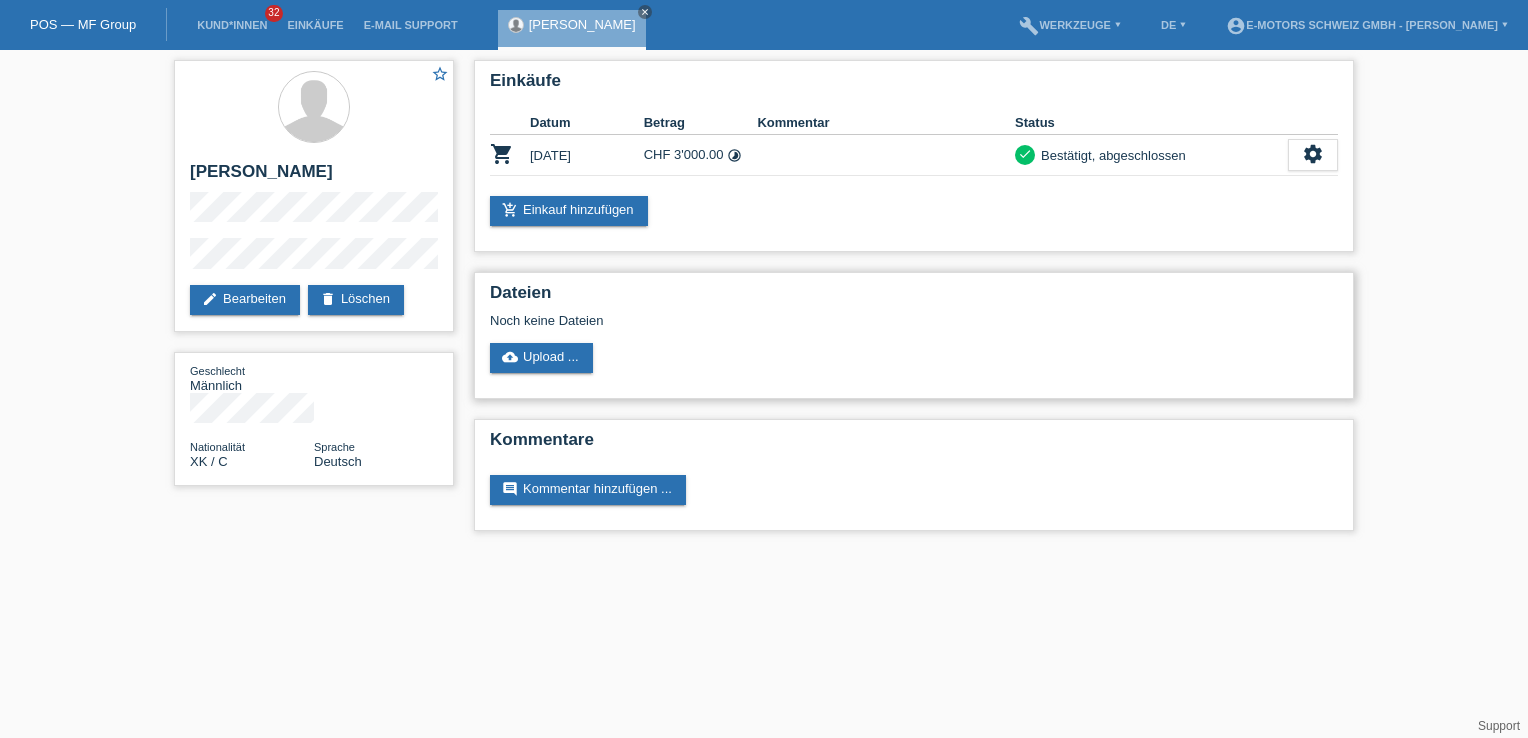 scroll, scrollTop: 0, scrollLeft: 0, axis: both 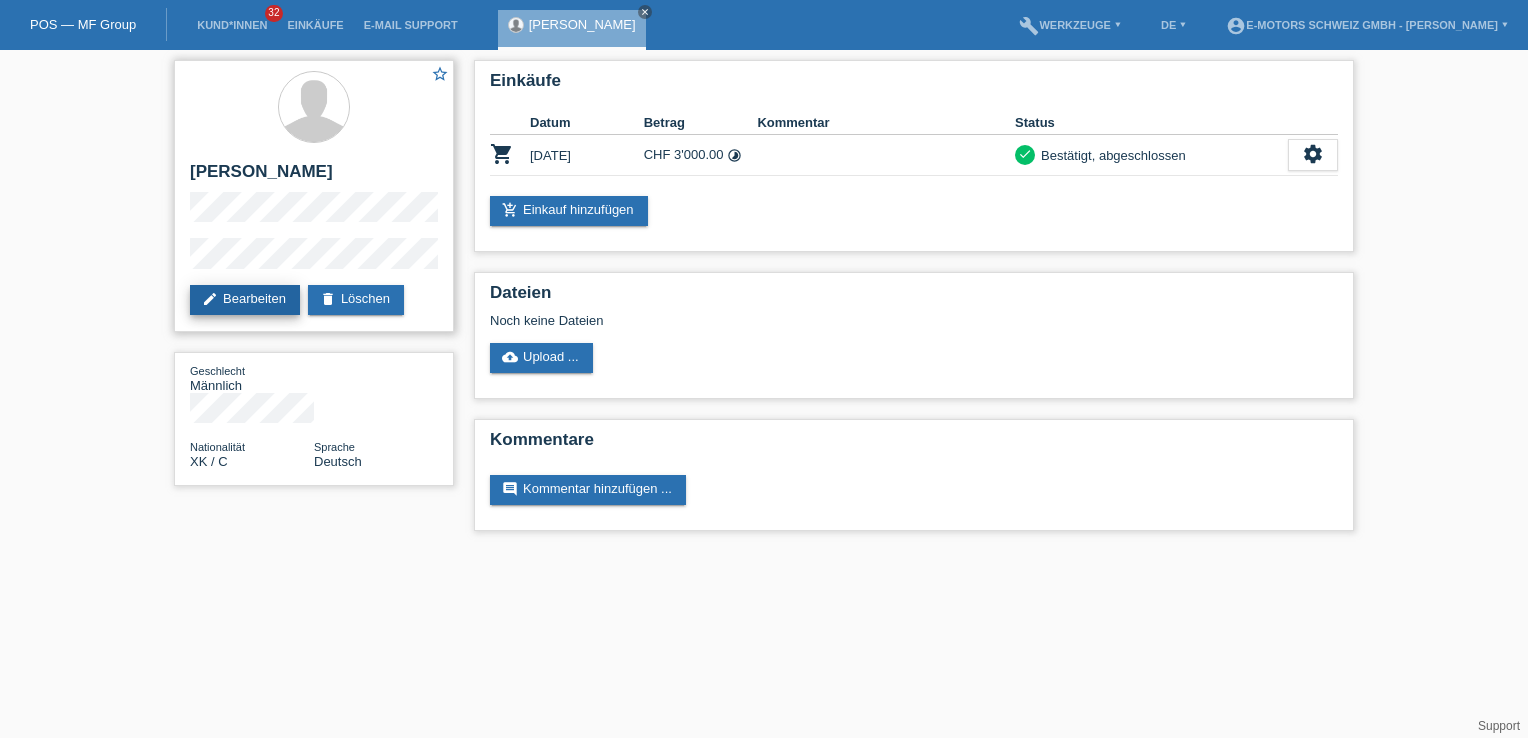 click on "edit  Bearbeiten" at bounding box center [245, 300] 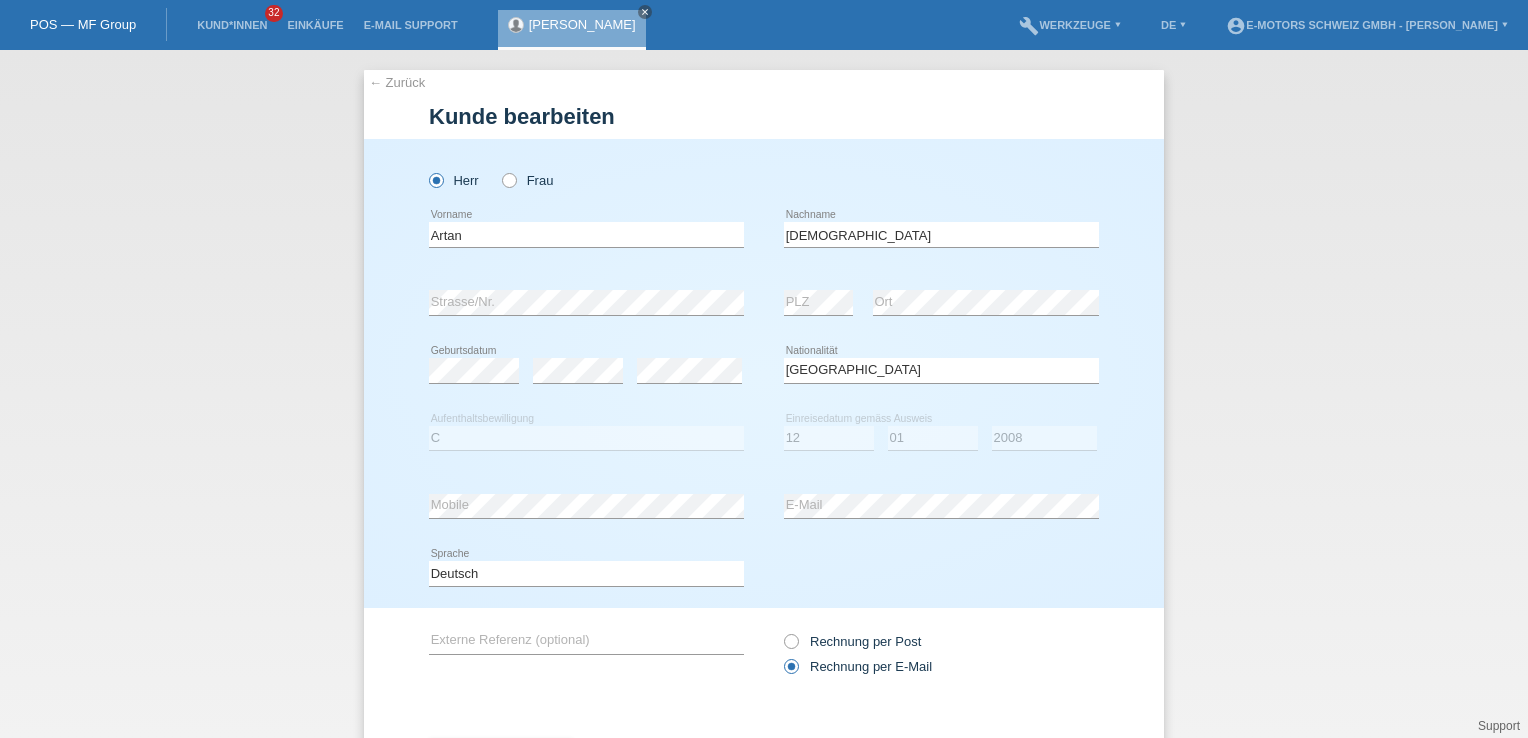 select on "XK" 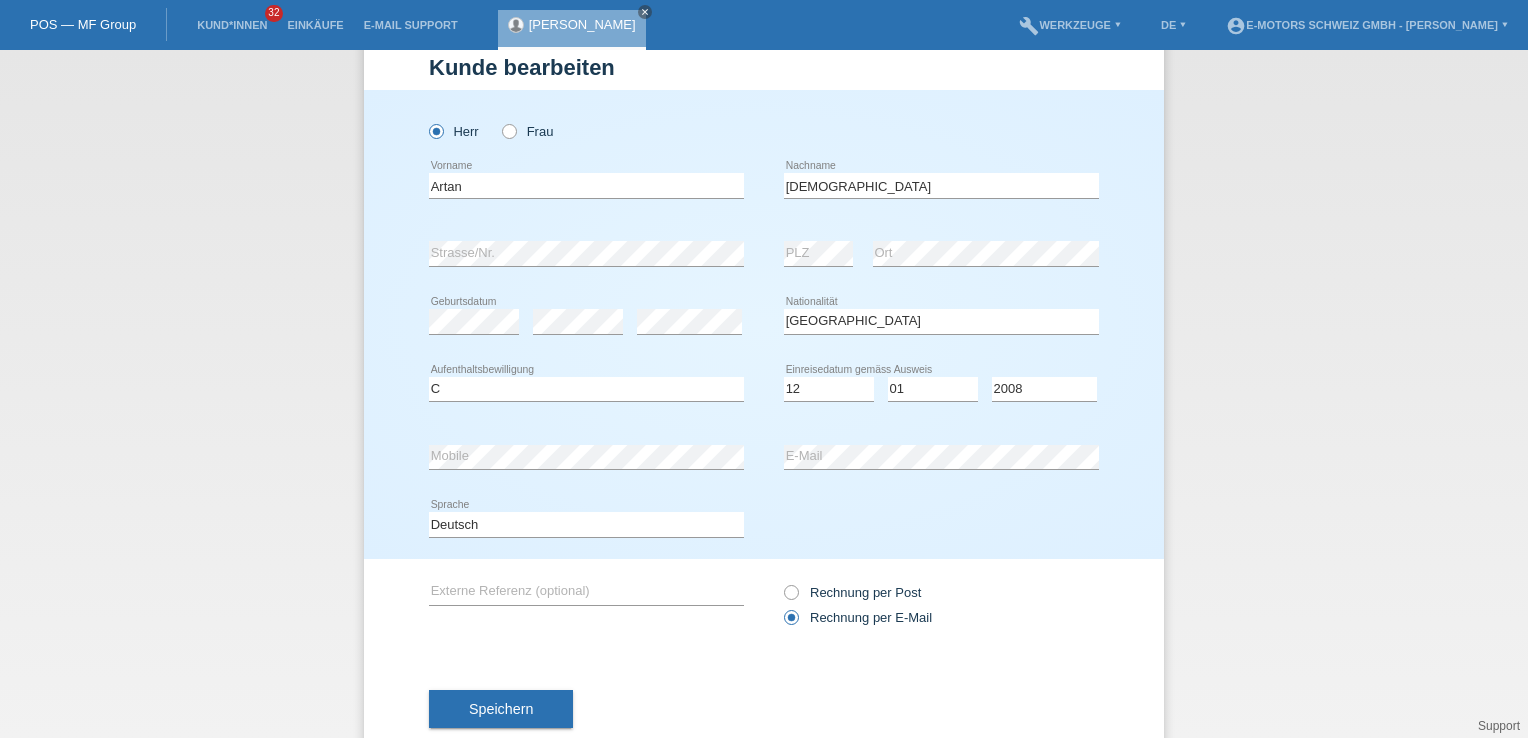 scroll, scrollTop: 96, scrollLeft: 0, axis: vertical 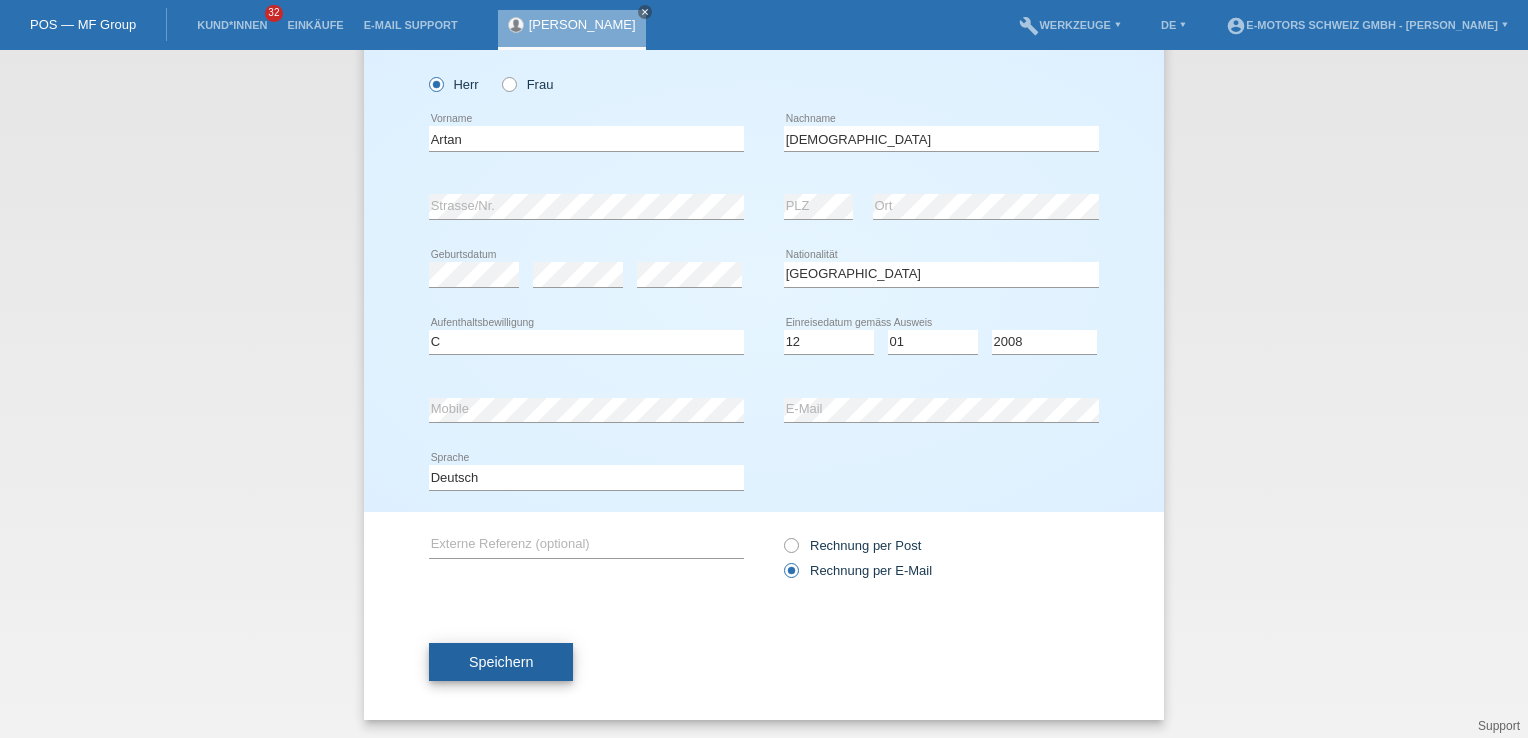 click on "Speichern" at bounding box center (501, 662) 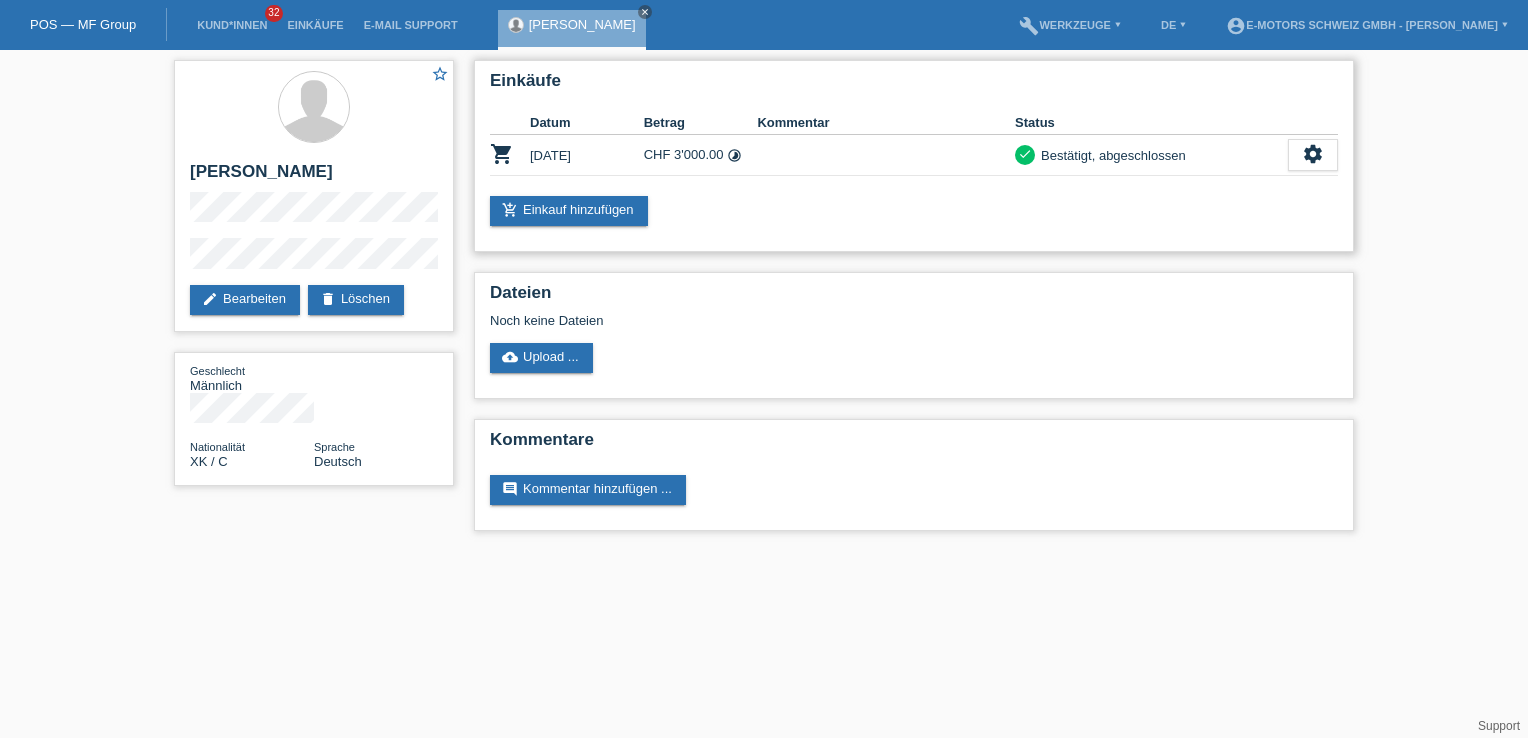 scroll, scrollTop: 0, scrollLeft: 0, axis: both 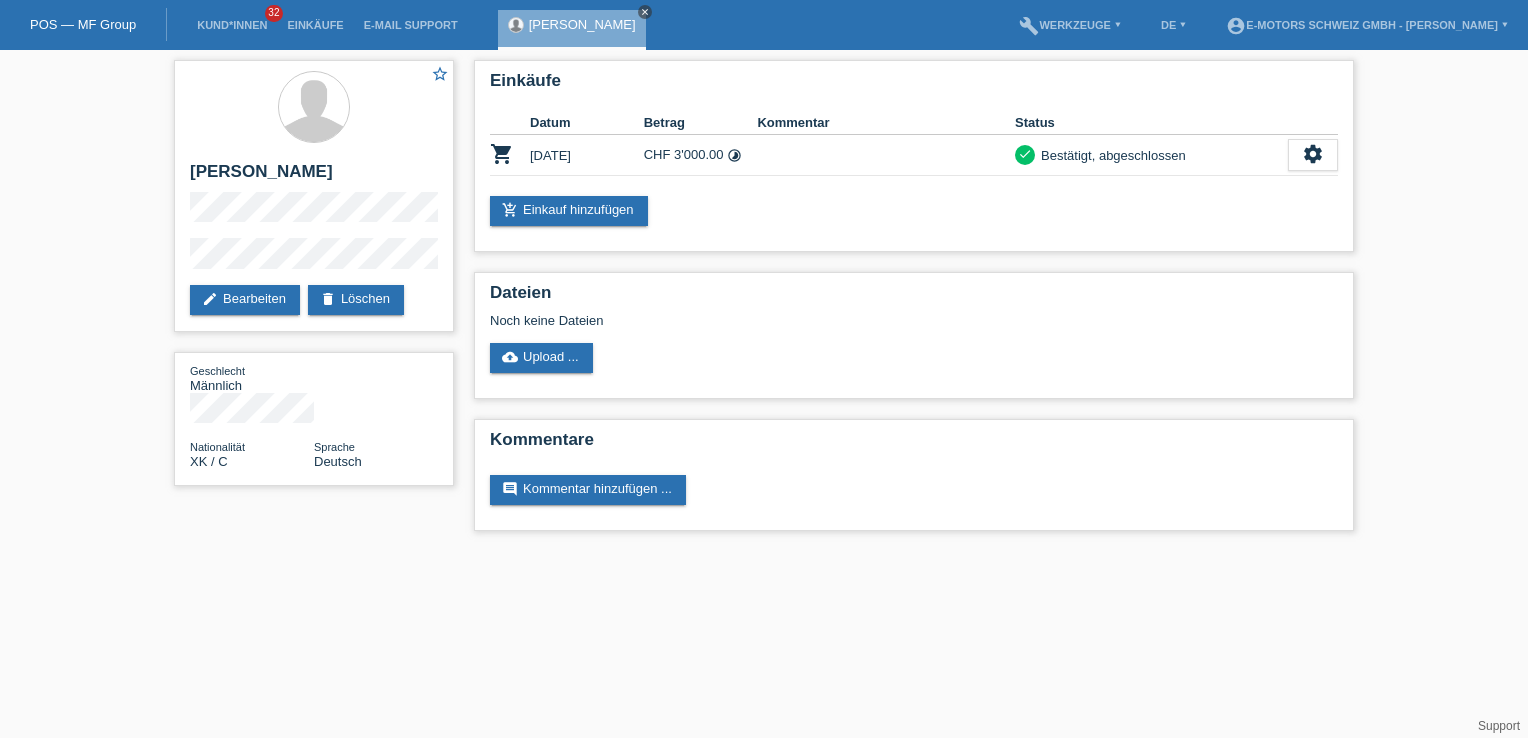 click on "close" at bounding box center [645, 12] 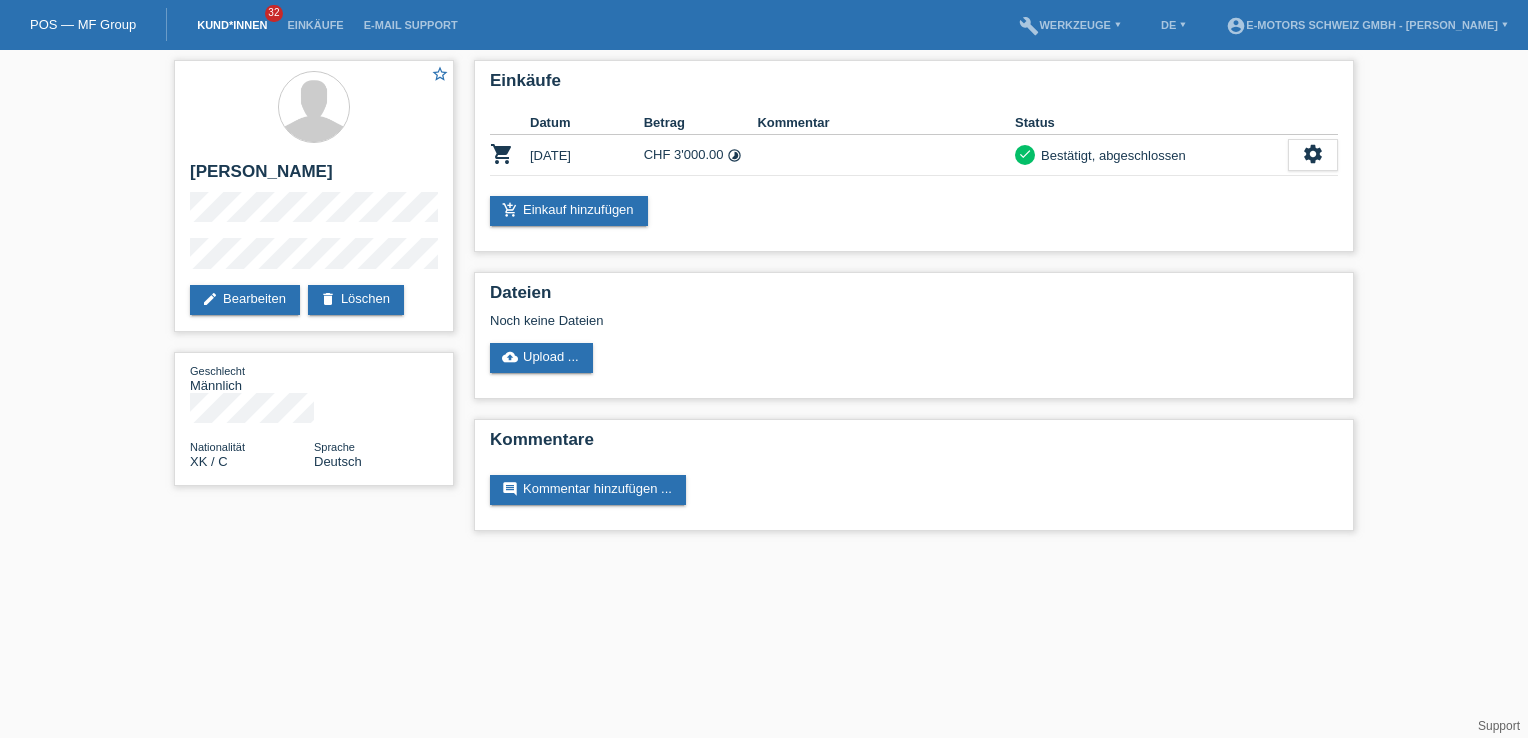 click on "Kund*innen" at bounding box center [232, 25] 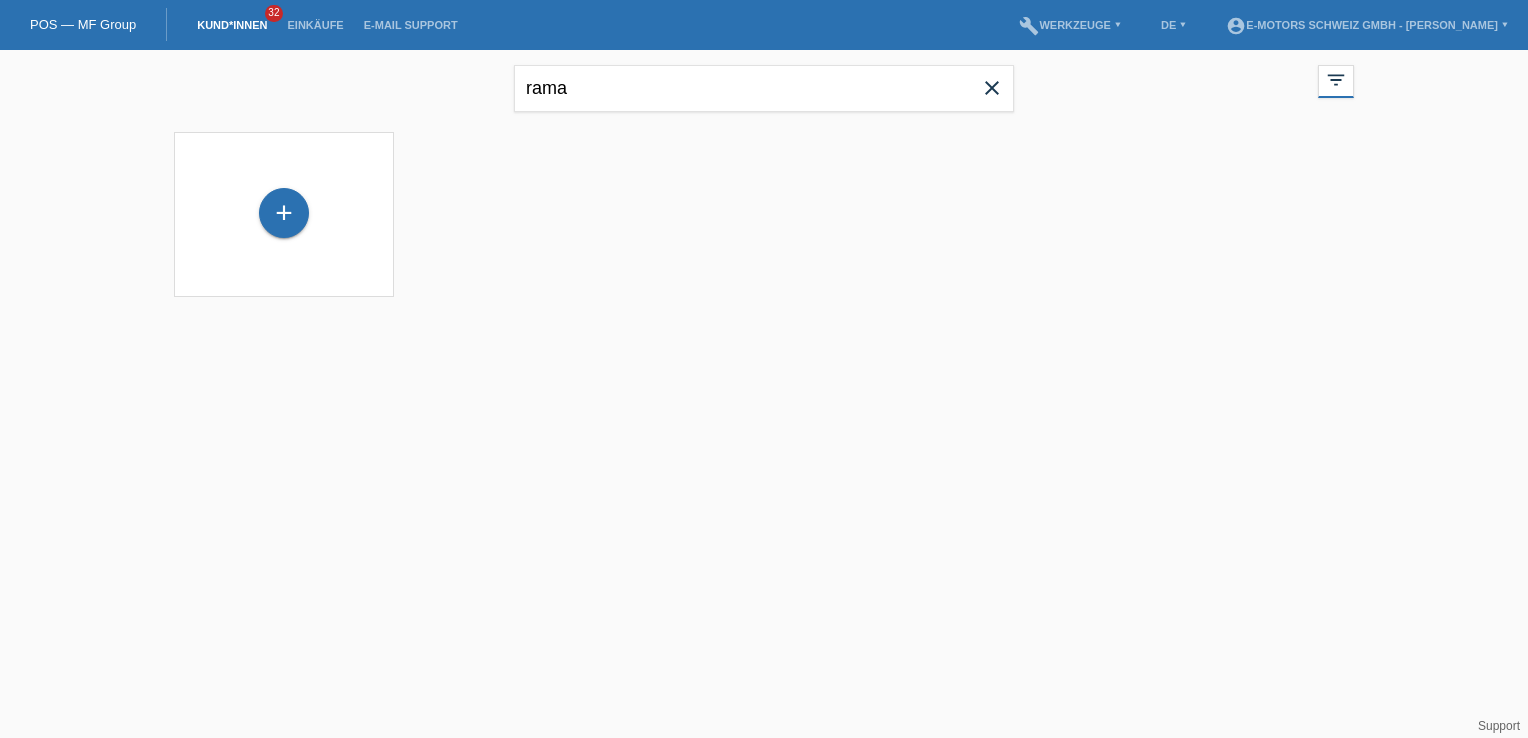 click on "rama" at bounding box center (764, 88) 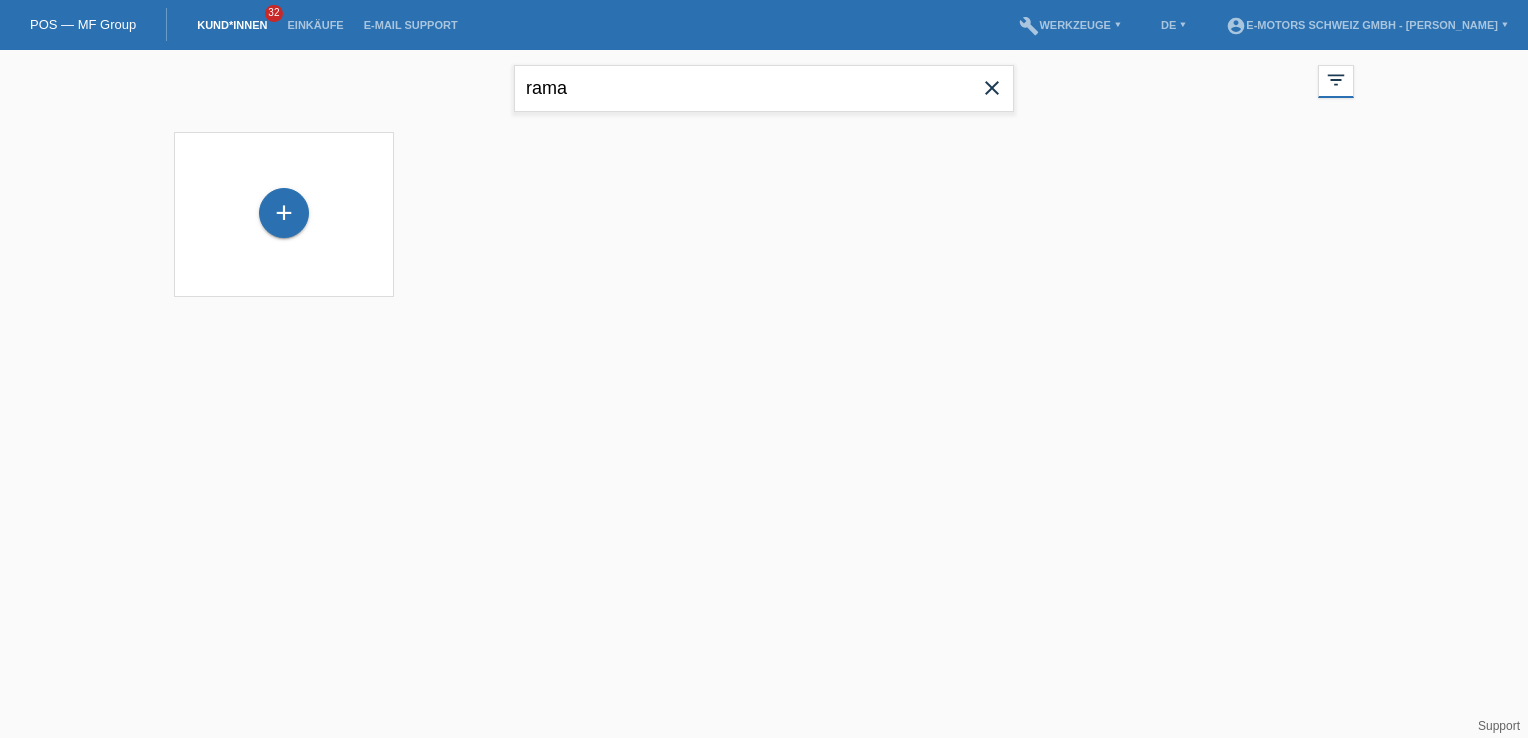 click on "rama" at bounding box center [764, 88] 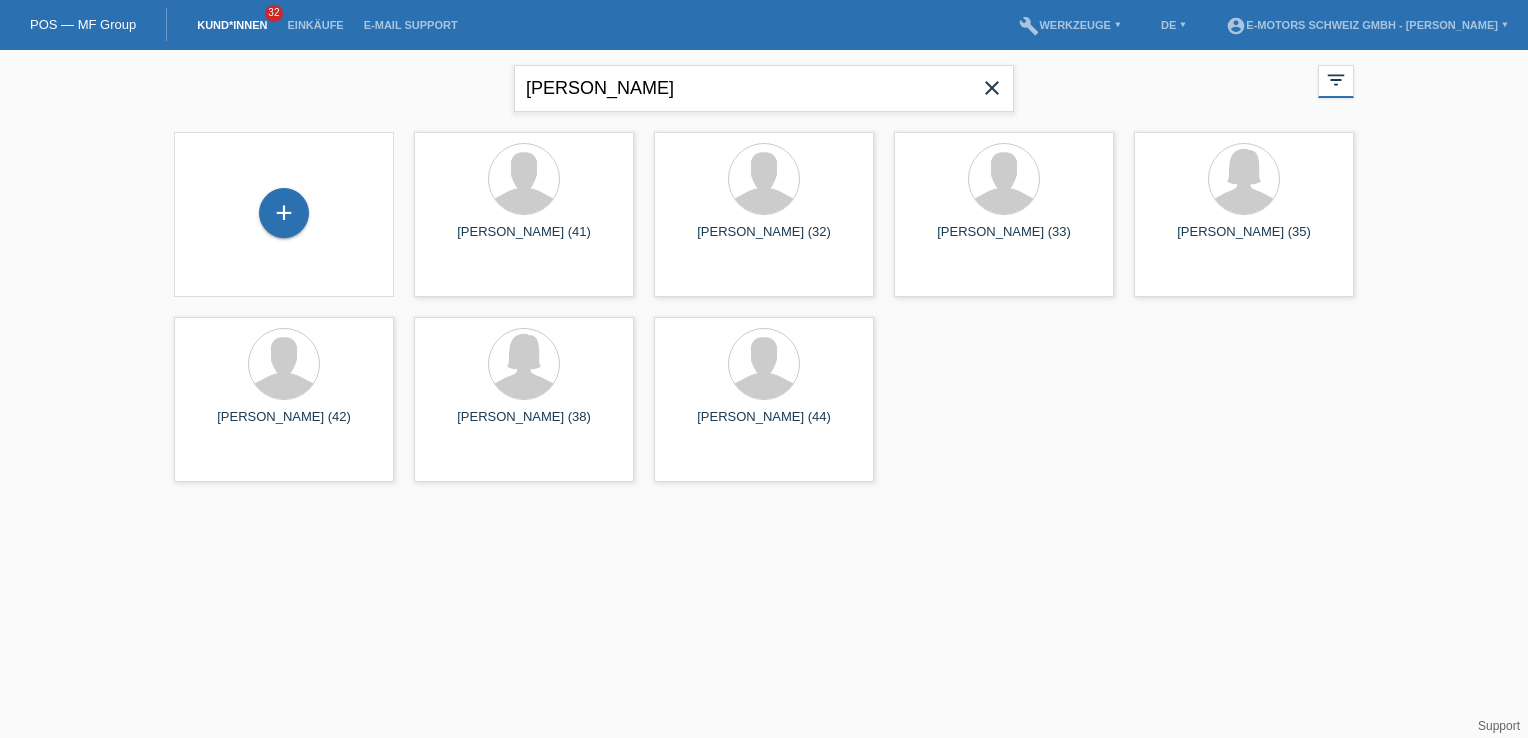 type on "milosevic" 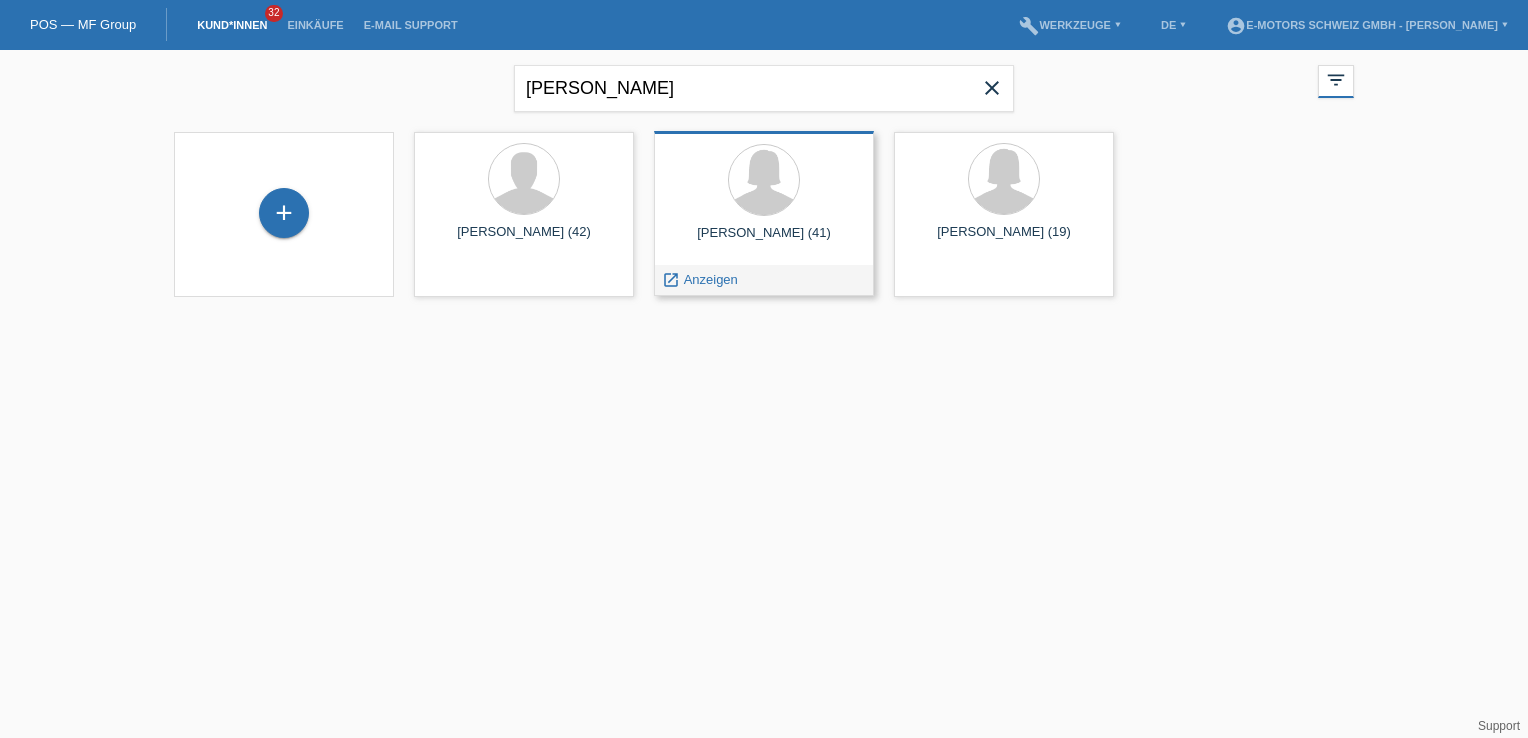click at bounding box center [764, 181] 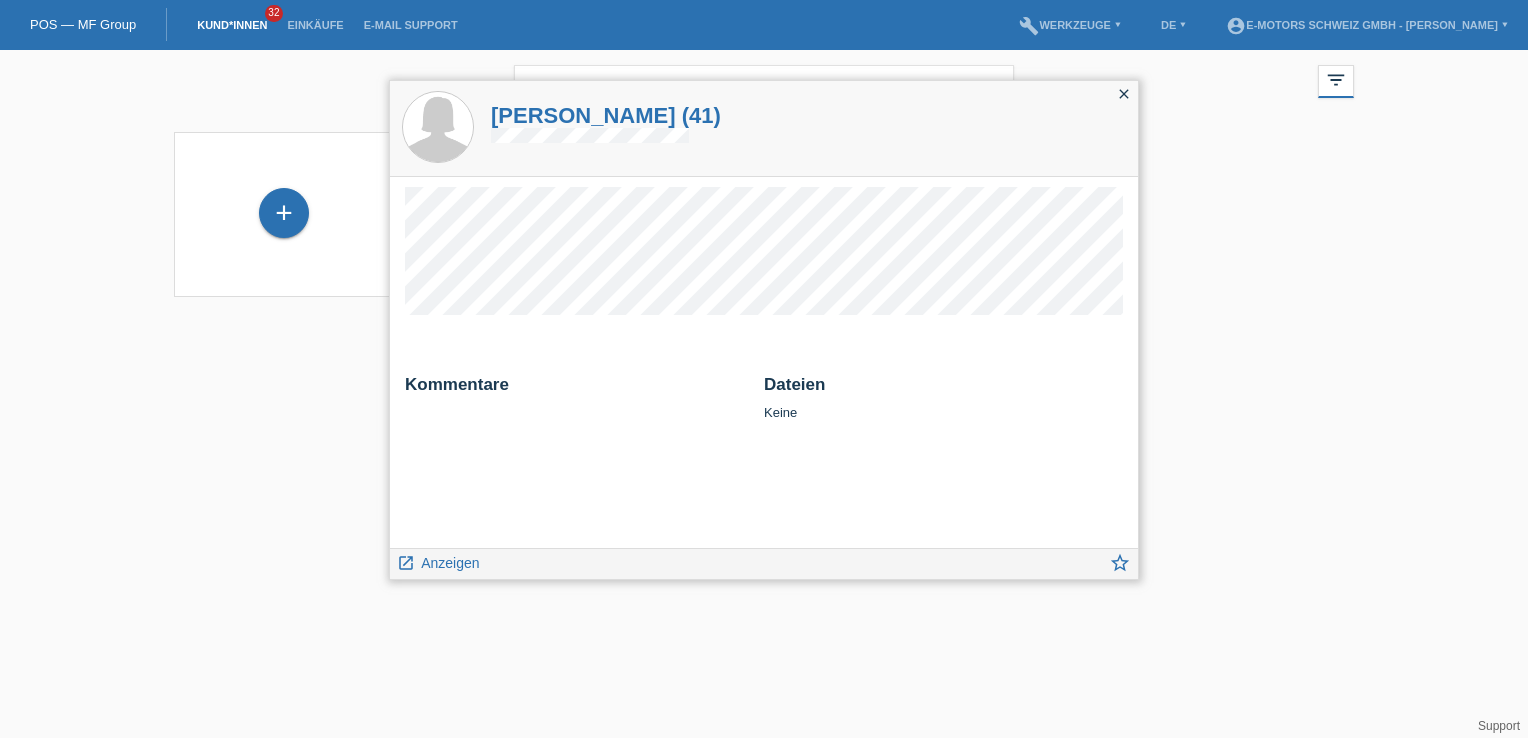 click on "Kommentare
Dateien
Keine" at bounding box center [764, 363] 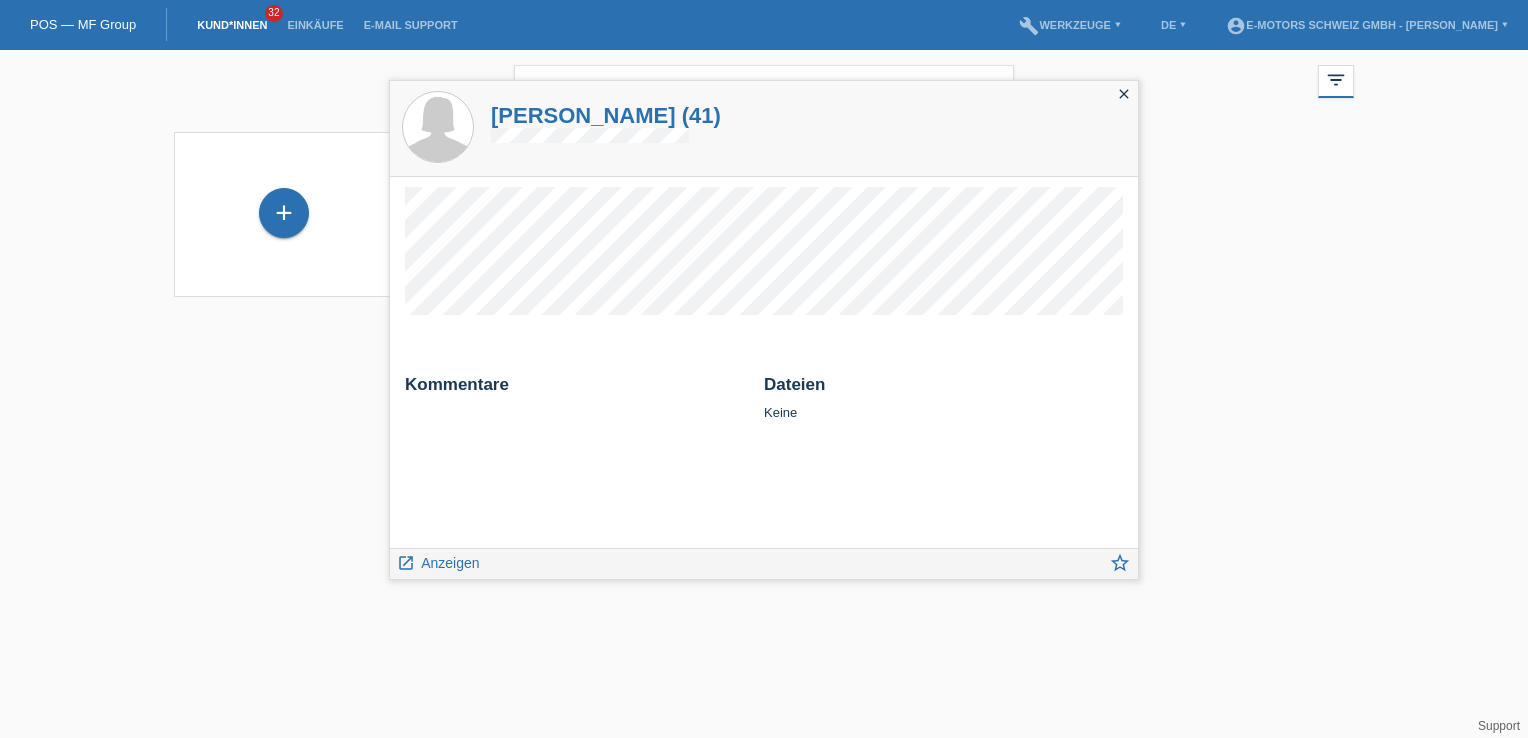 click on "POS — MF Group
Kund*innen
32
Einkäufe
E-Mail Support
menu
account_circle" at bounding box center (764, 161) 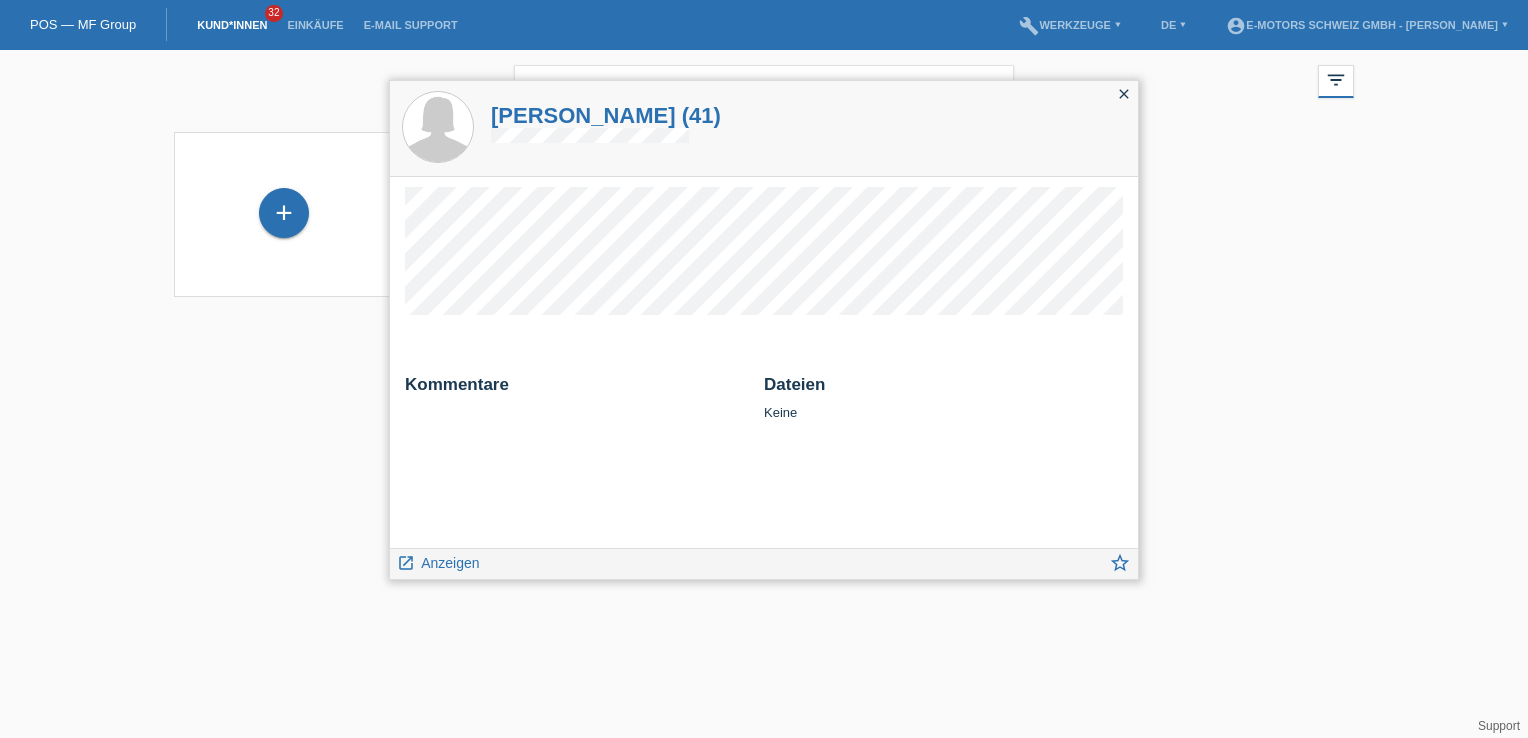 click on "close" at bounding box center (1124, 94) 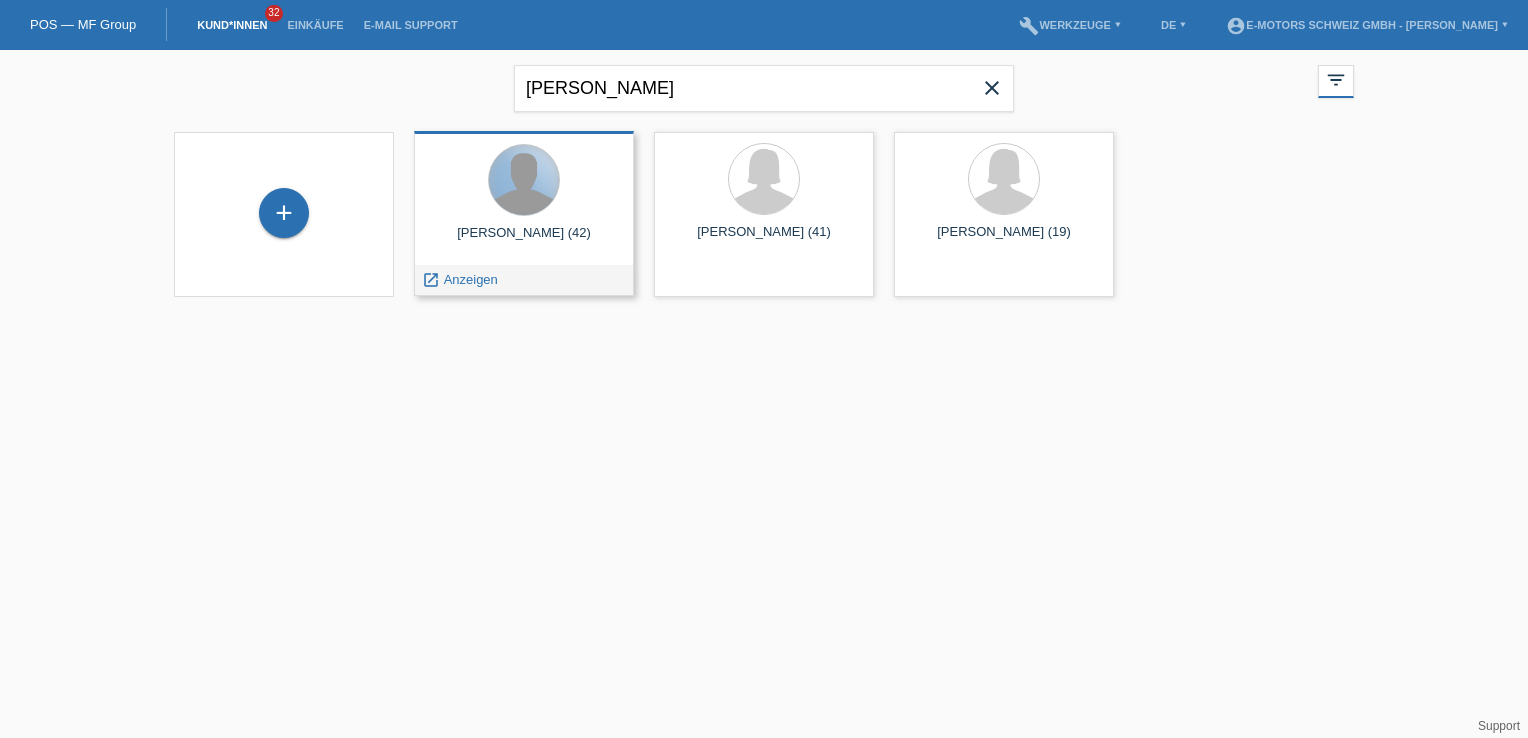 click at bounding box center [524, 180] 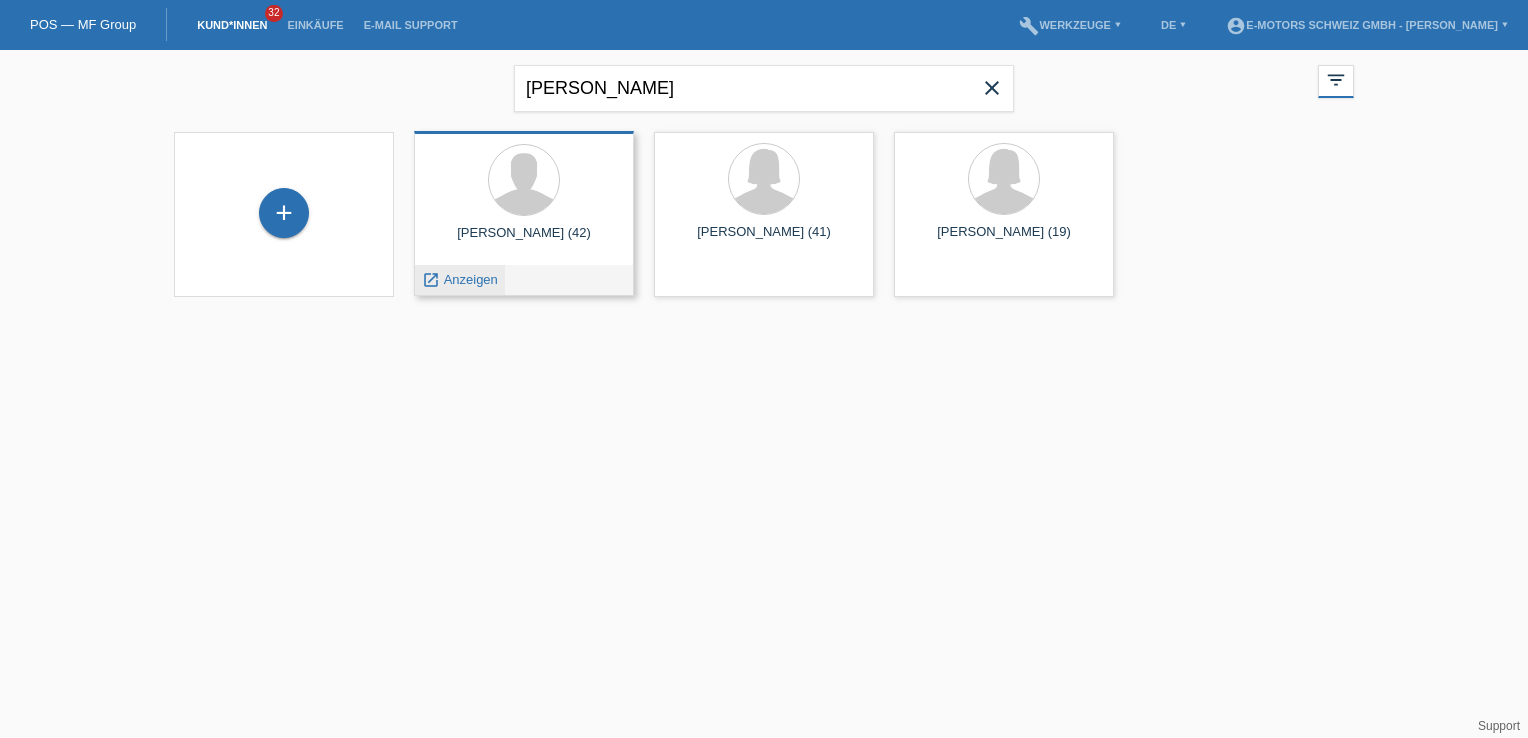 click on "Anzeigen" at bounding box center [471, 279] 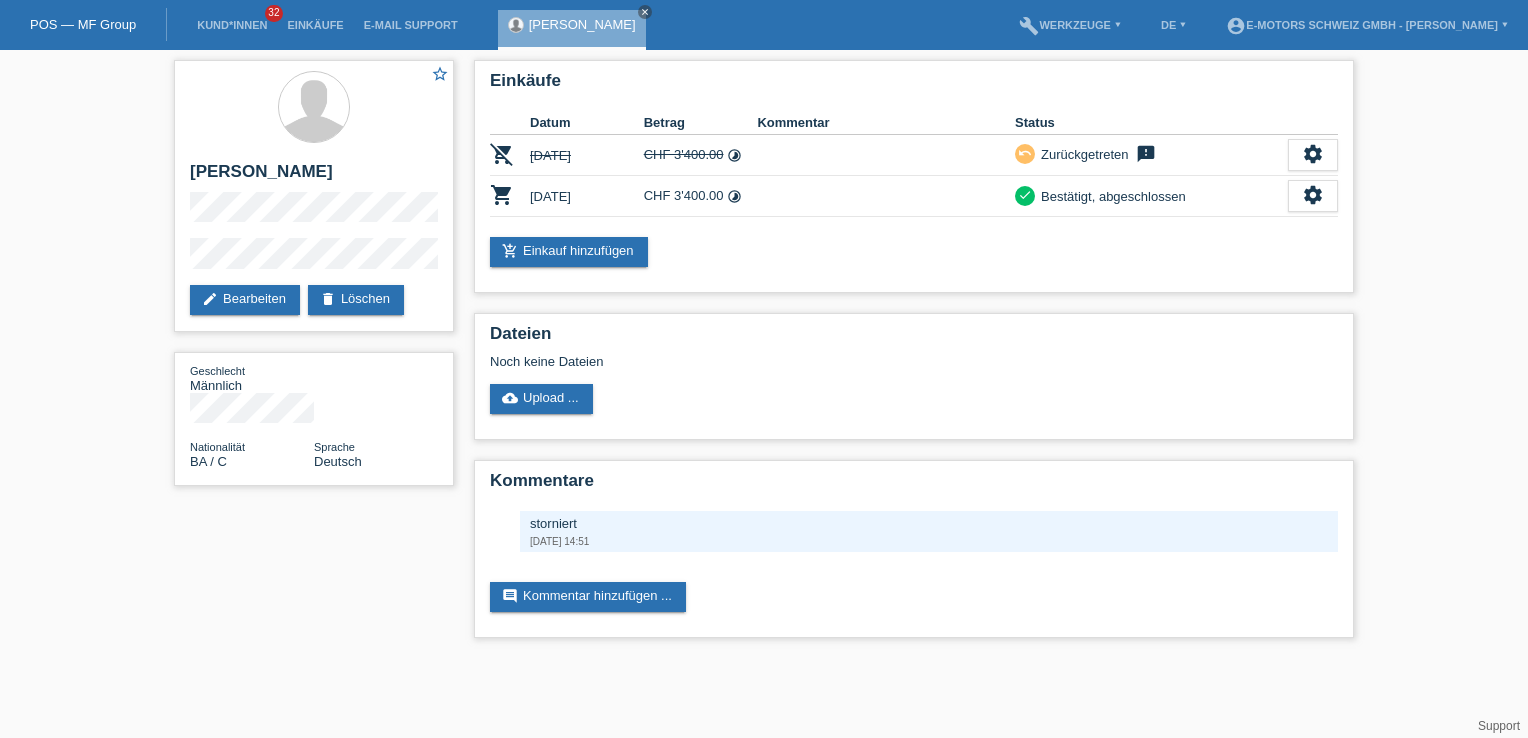 scroll, scrollTop: 0, scrollLeft: 0, axis: both 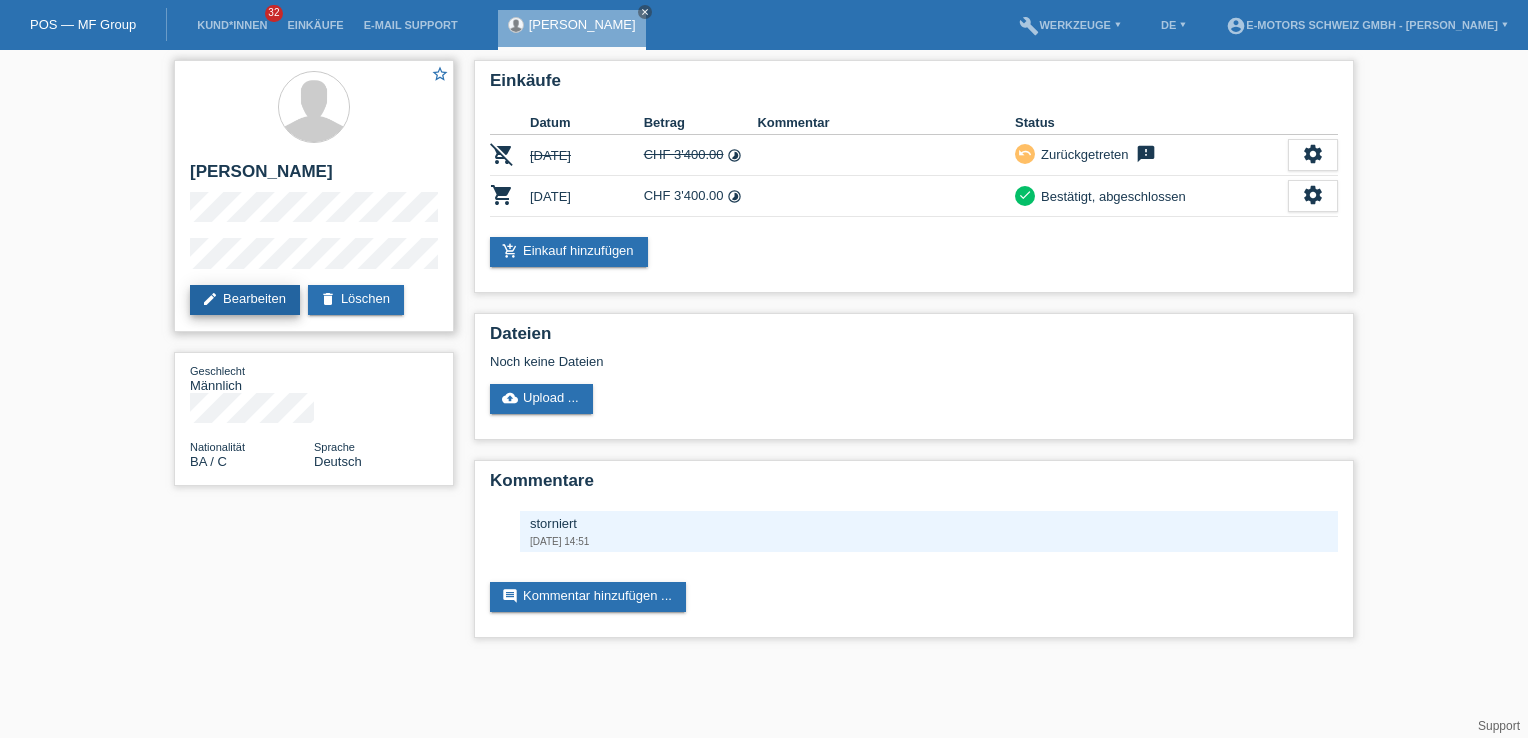 click on "edit  Bearbeiten" at bounding box center [245, 300] 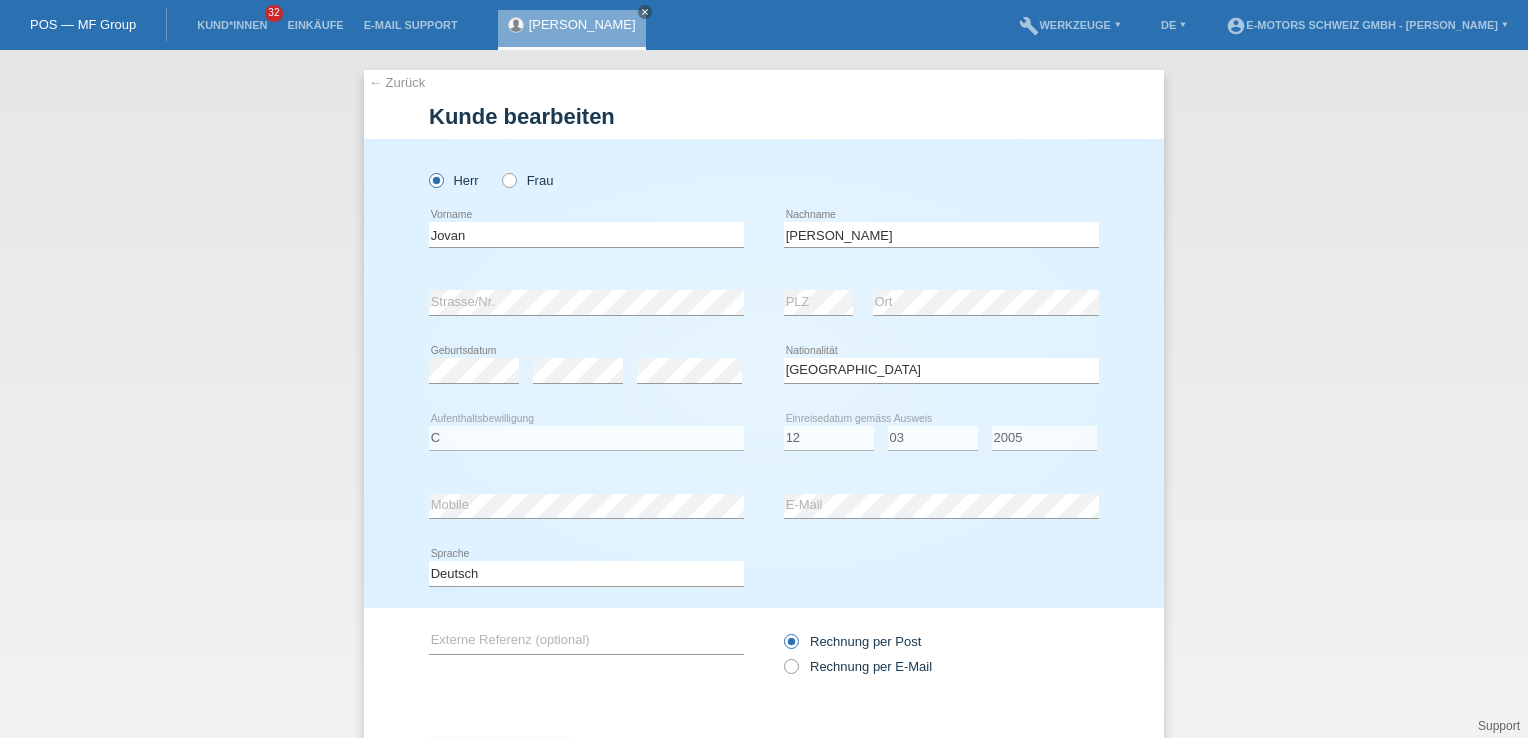 select on "BA" 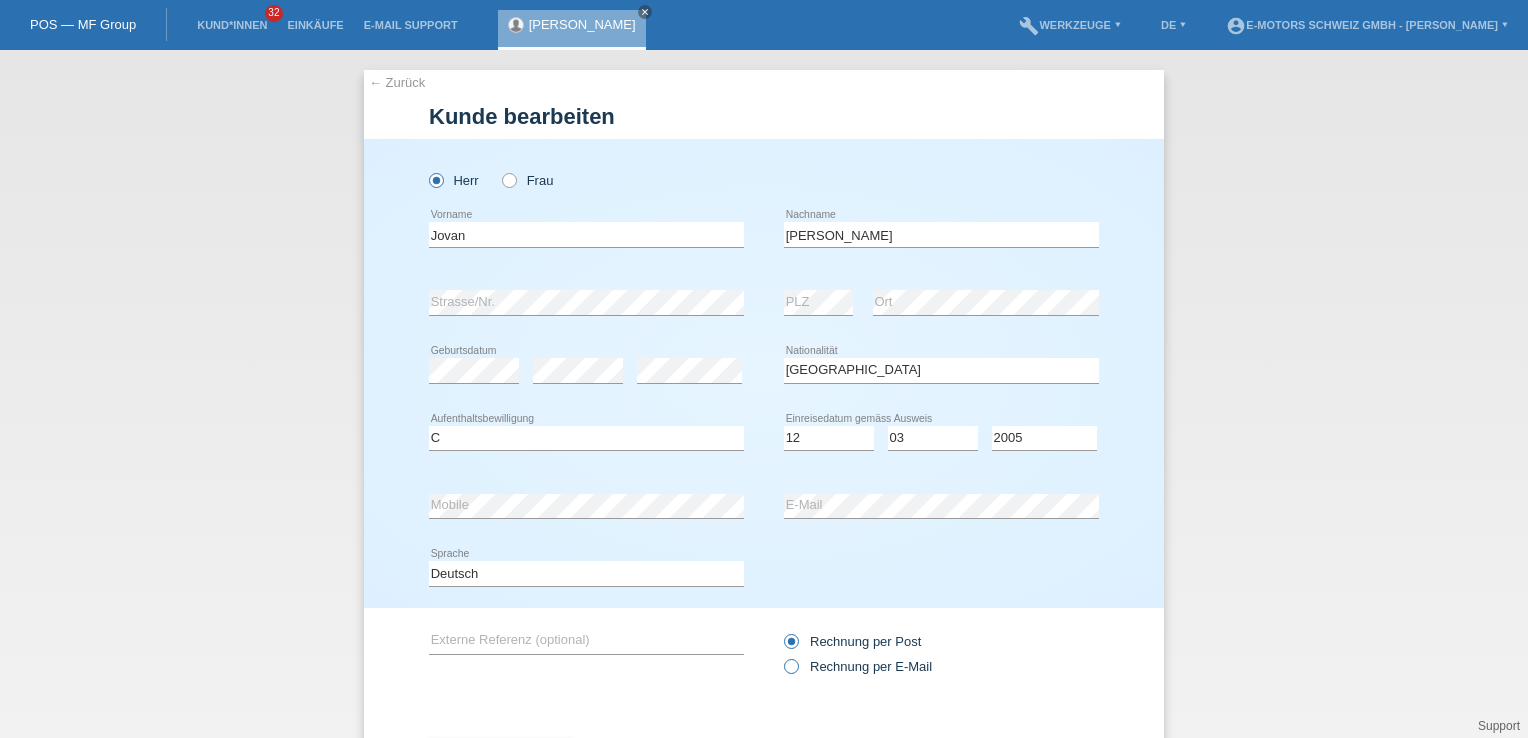 click on "Rechnung per E-Mail" at bounding box center (858, 666) 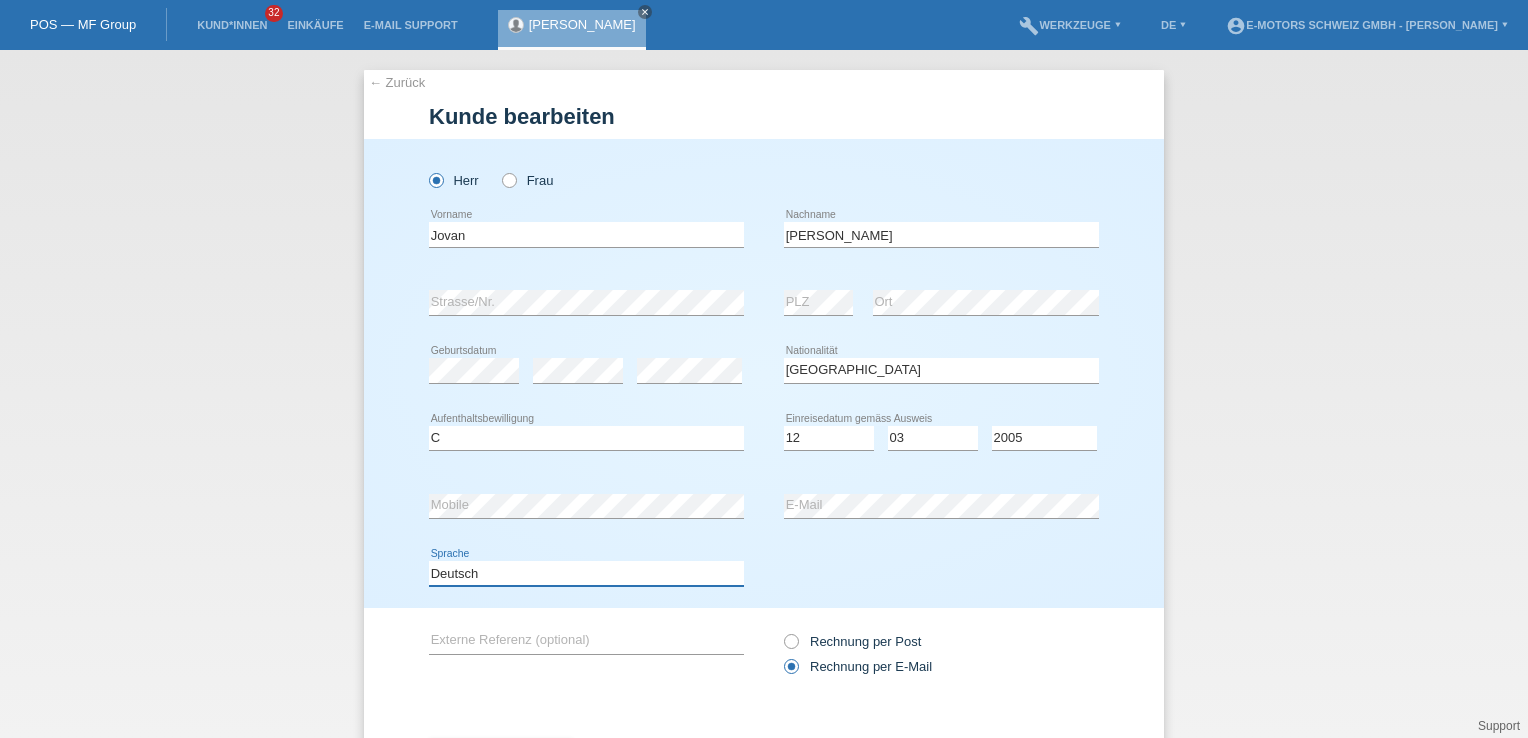 click on "Deutsch
Français
Italiano
English" at bounding box center (586, 573) 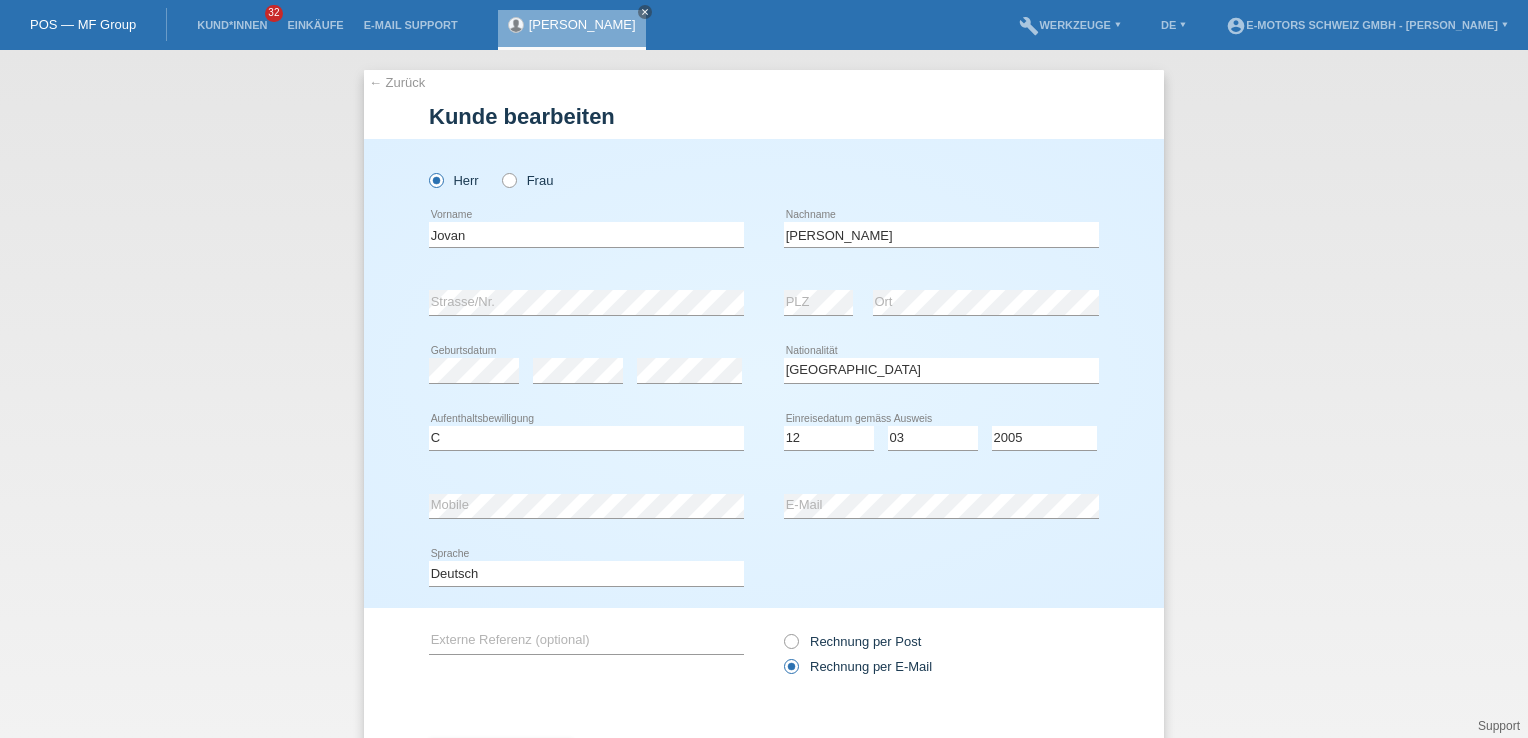 click on "Bitte auswählen...
C
B
B - Flüchtlingsstatus
Andere
error
Aufenthaltsbewilligung" at bounding box center (586, 439) 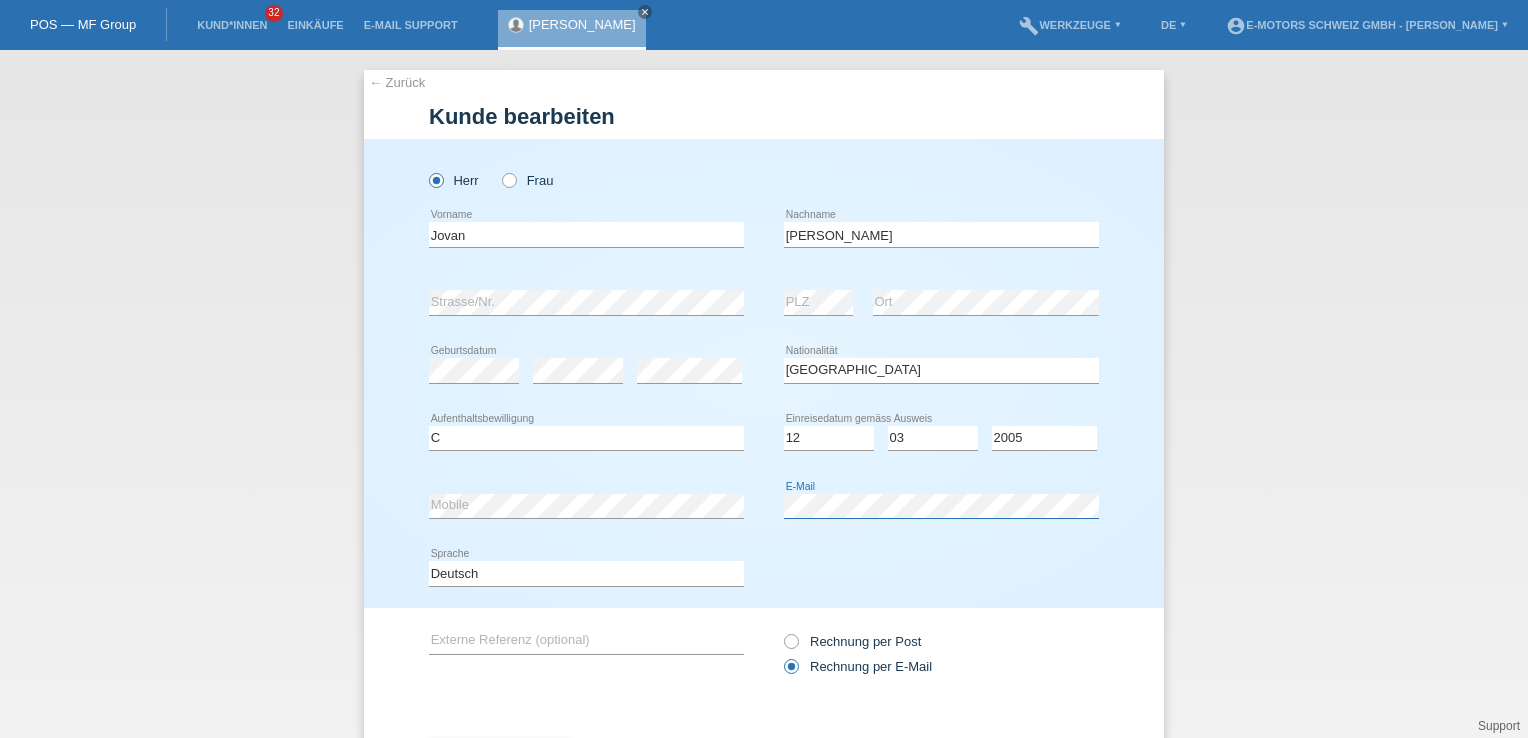 click on "error
Mobile
error
E-Mail" at bounding box center (764, 506) 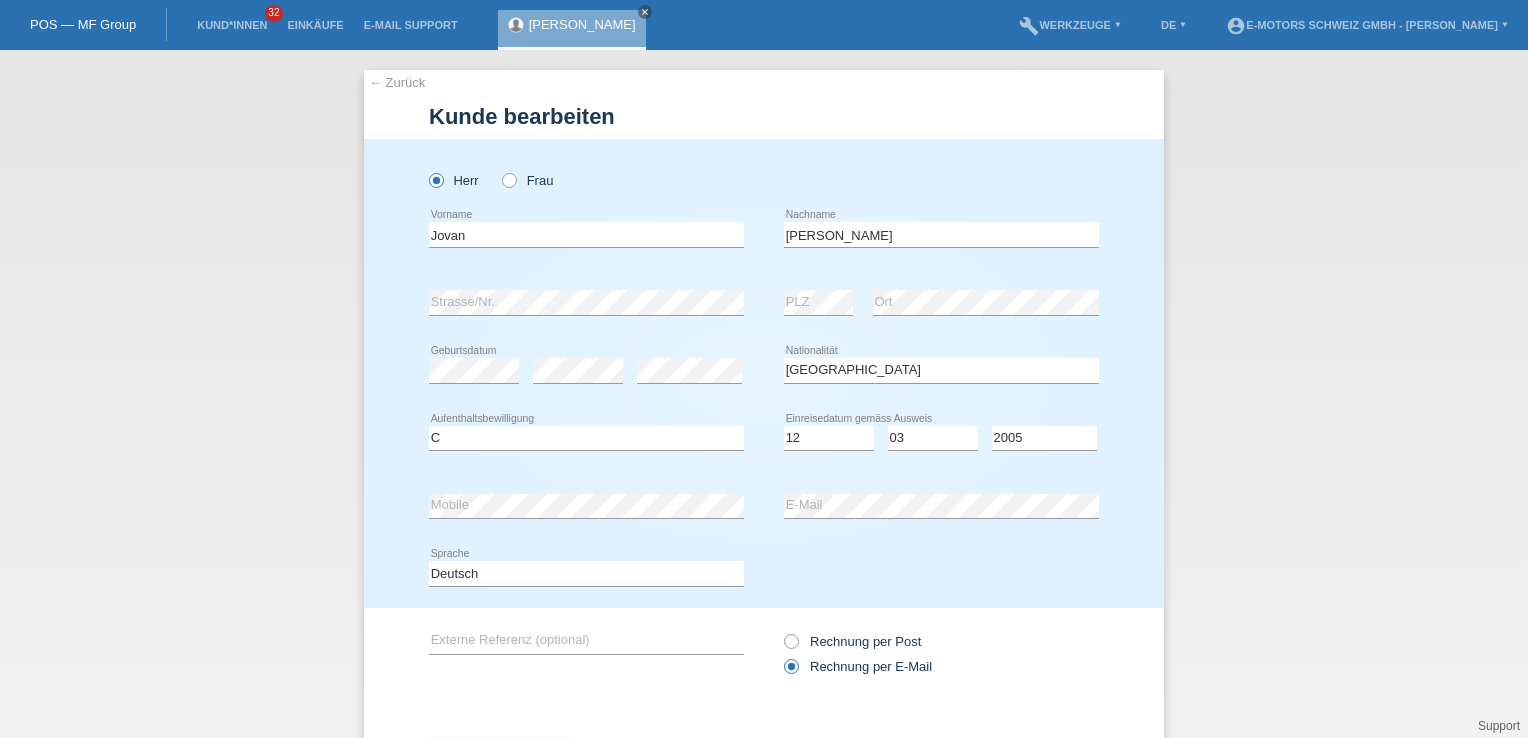 click on "error
Externe Referenz (optional)" at bounding box center (586, 642) 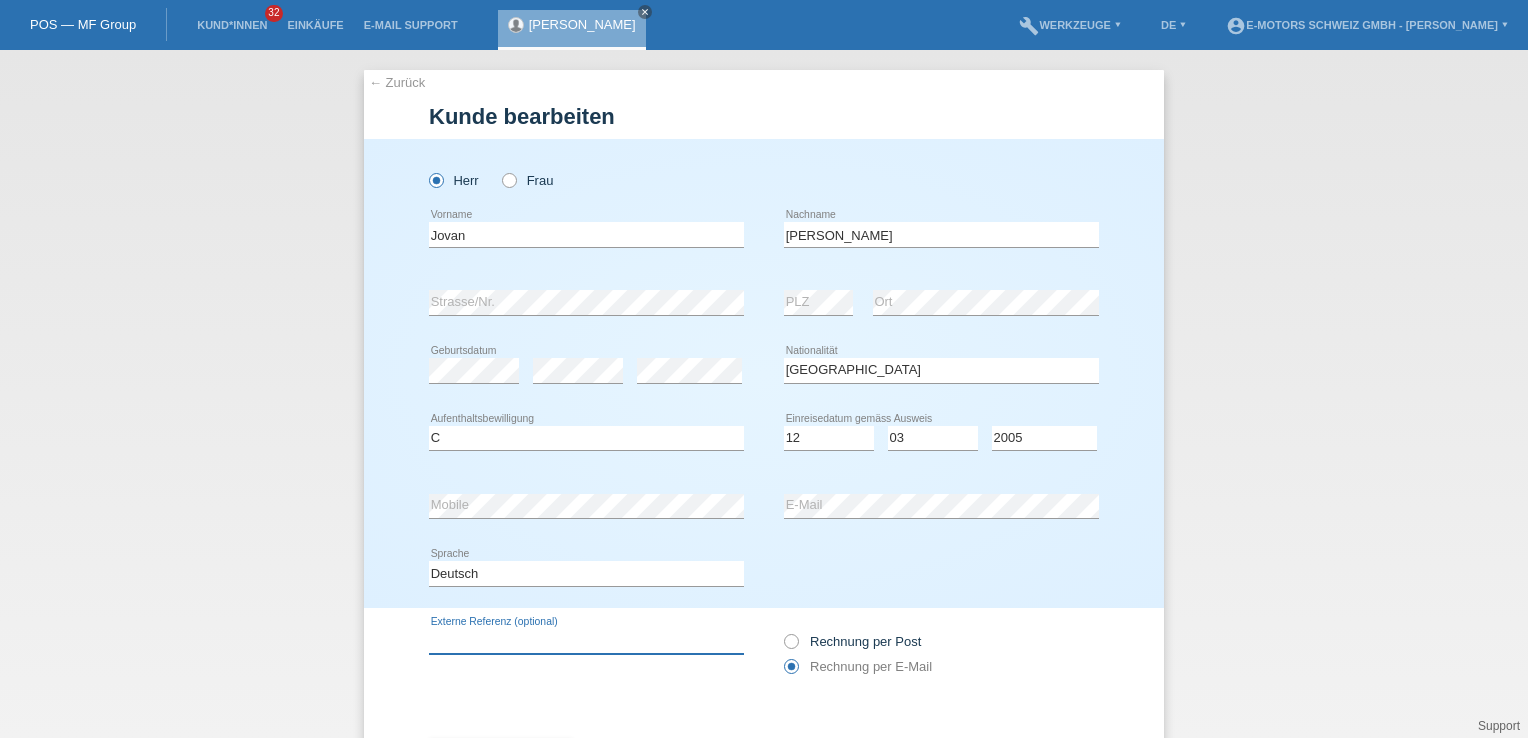 click at bounding box center (586, 641) 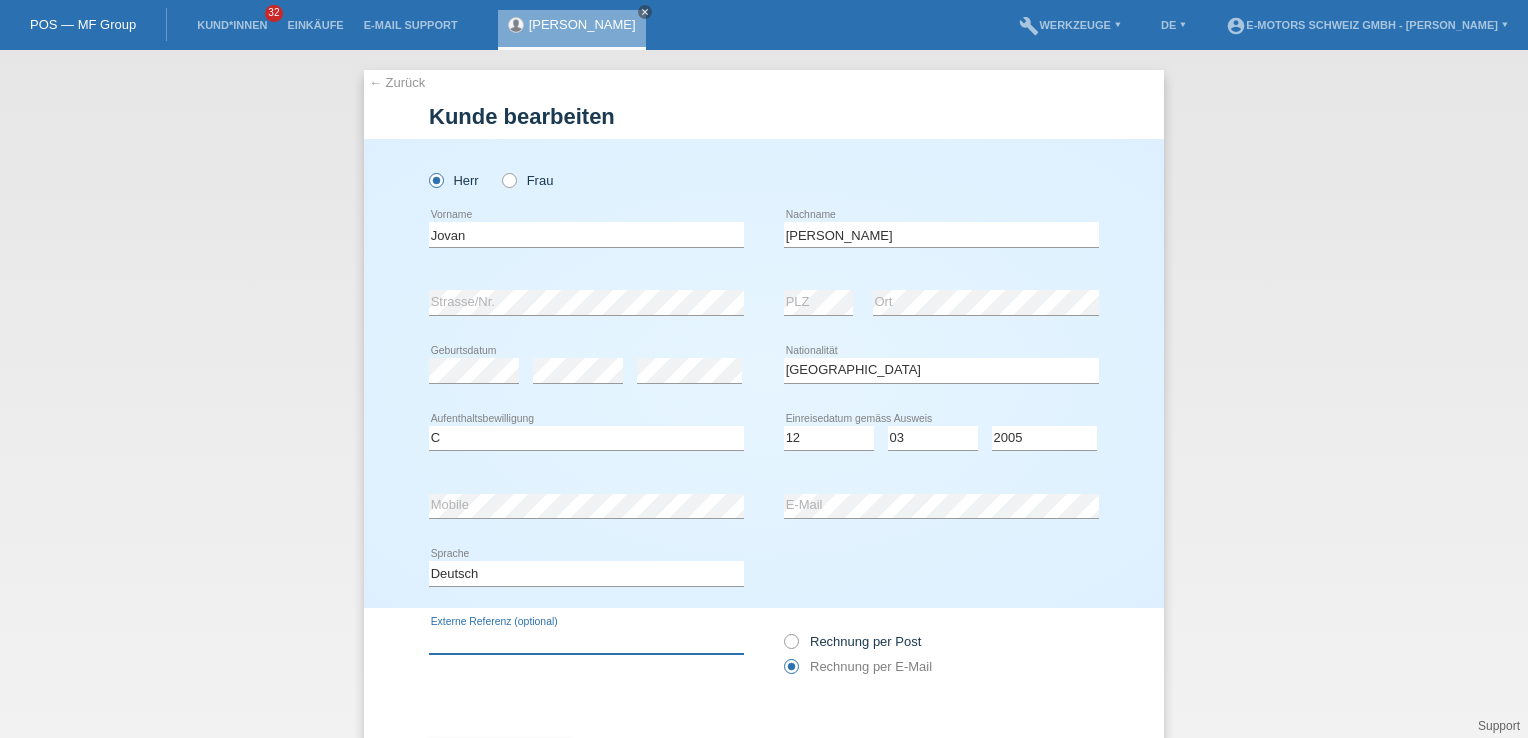 paste on "[EMAIL_ADDRESS][DOMAIN_NAME]" 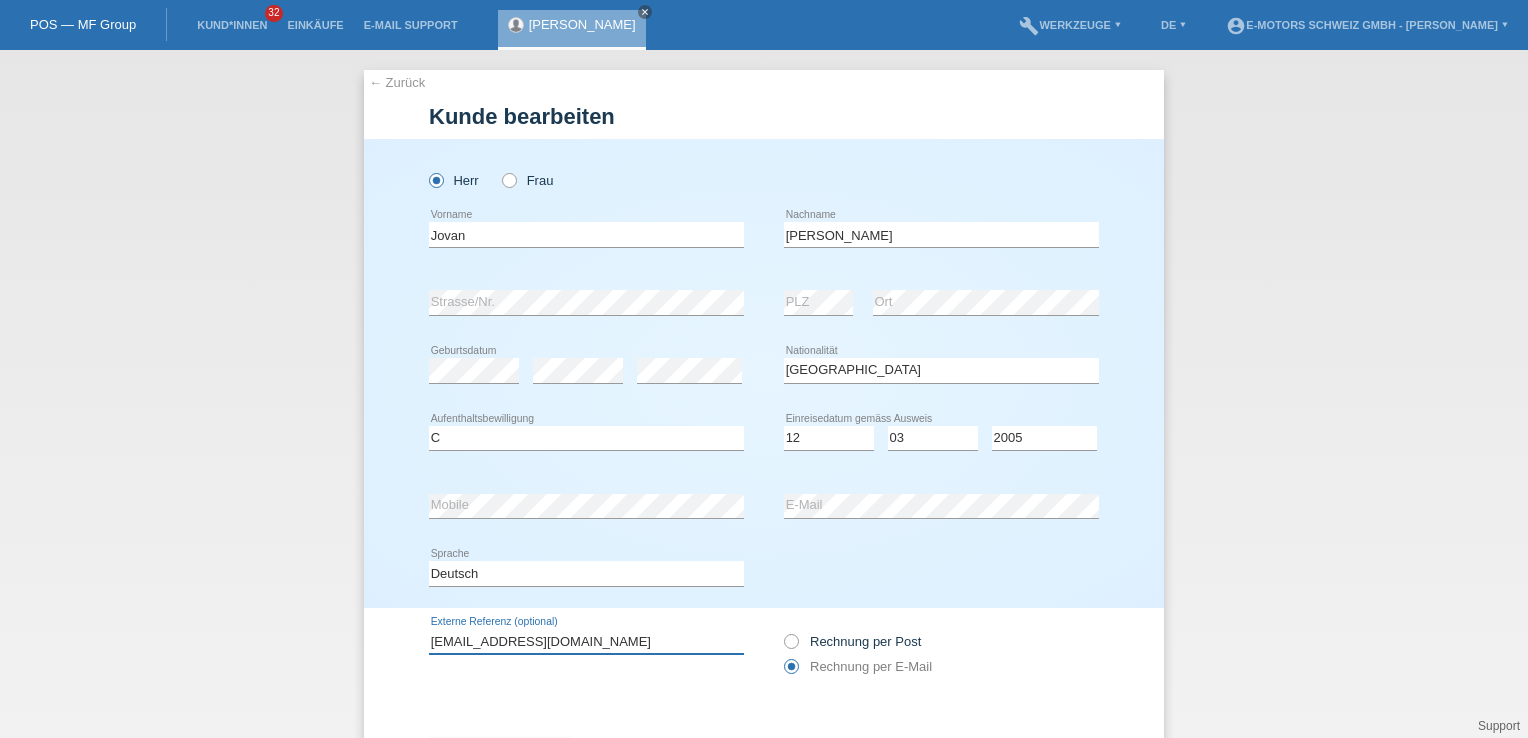 type on "[EMAIL_ADDRESS][DOMAIN_NAME]" 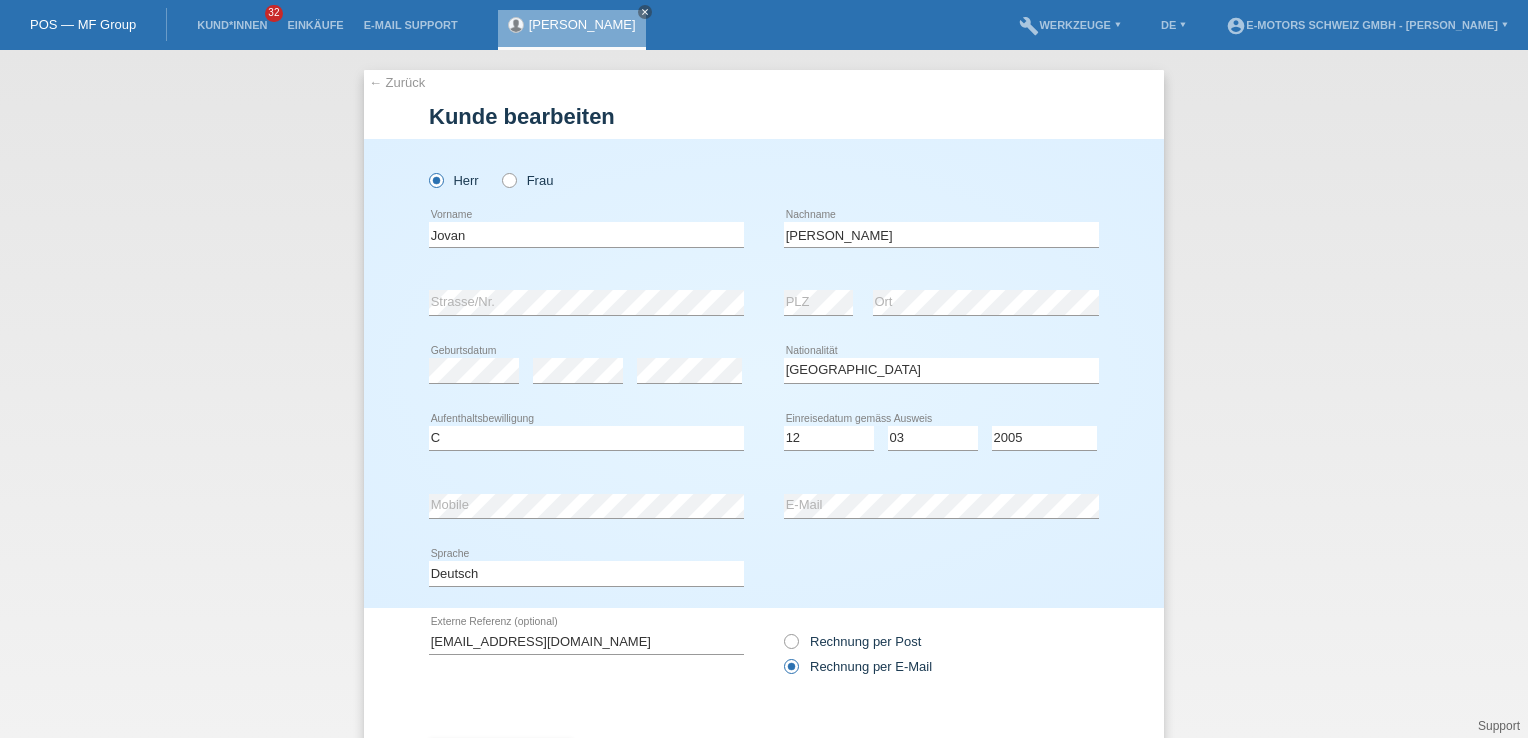 click on "Rechnung per Post
Rechnung per E-Mail" at bounding box center (941, 654) 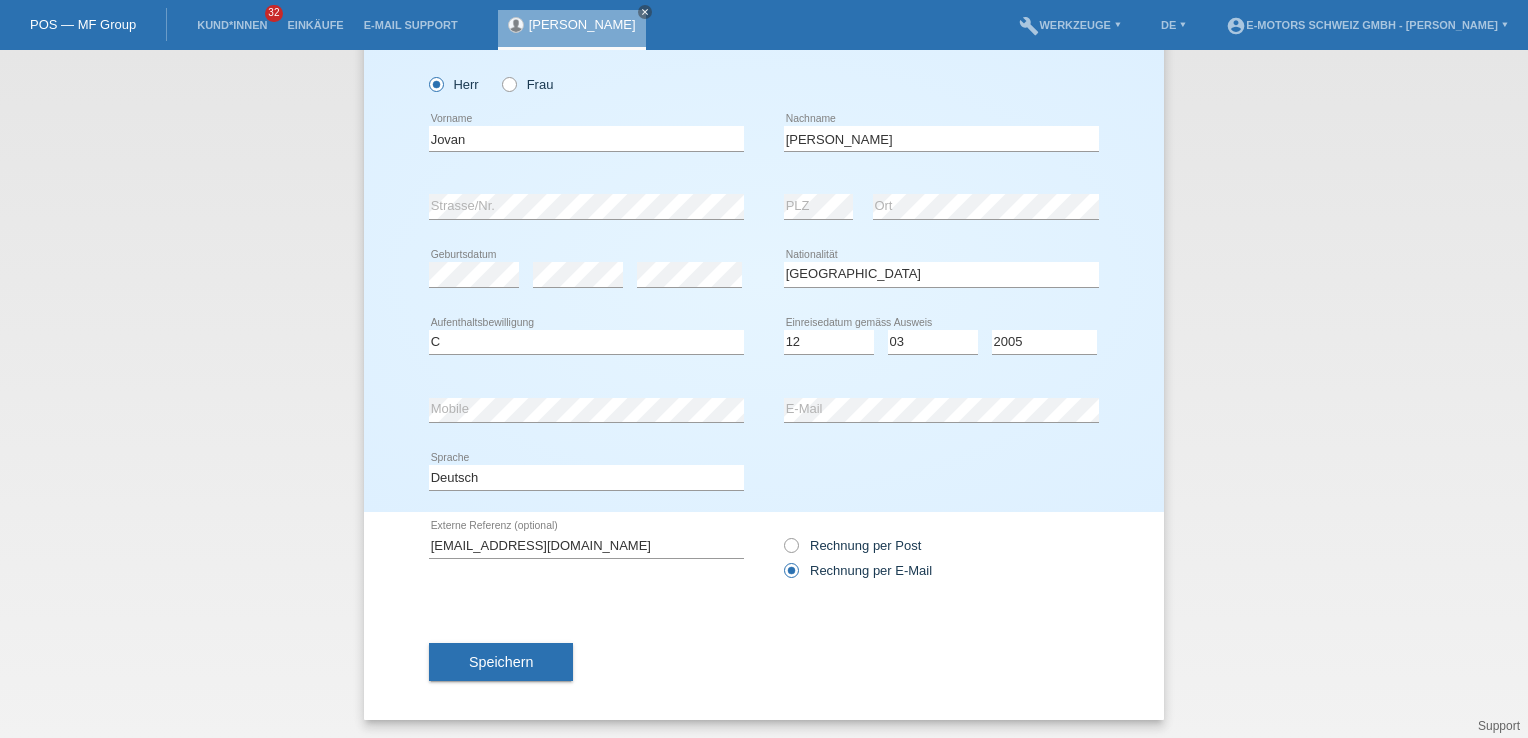 click on "Speichern" at bounding box center [501, 662] 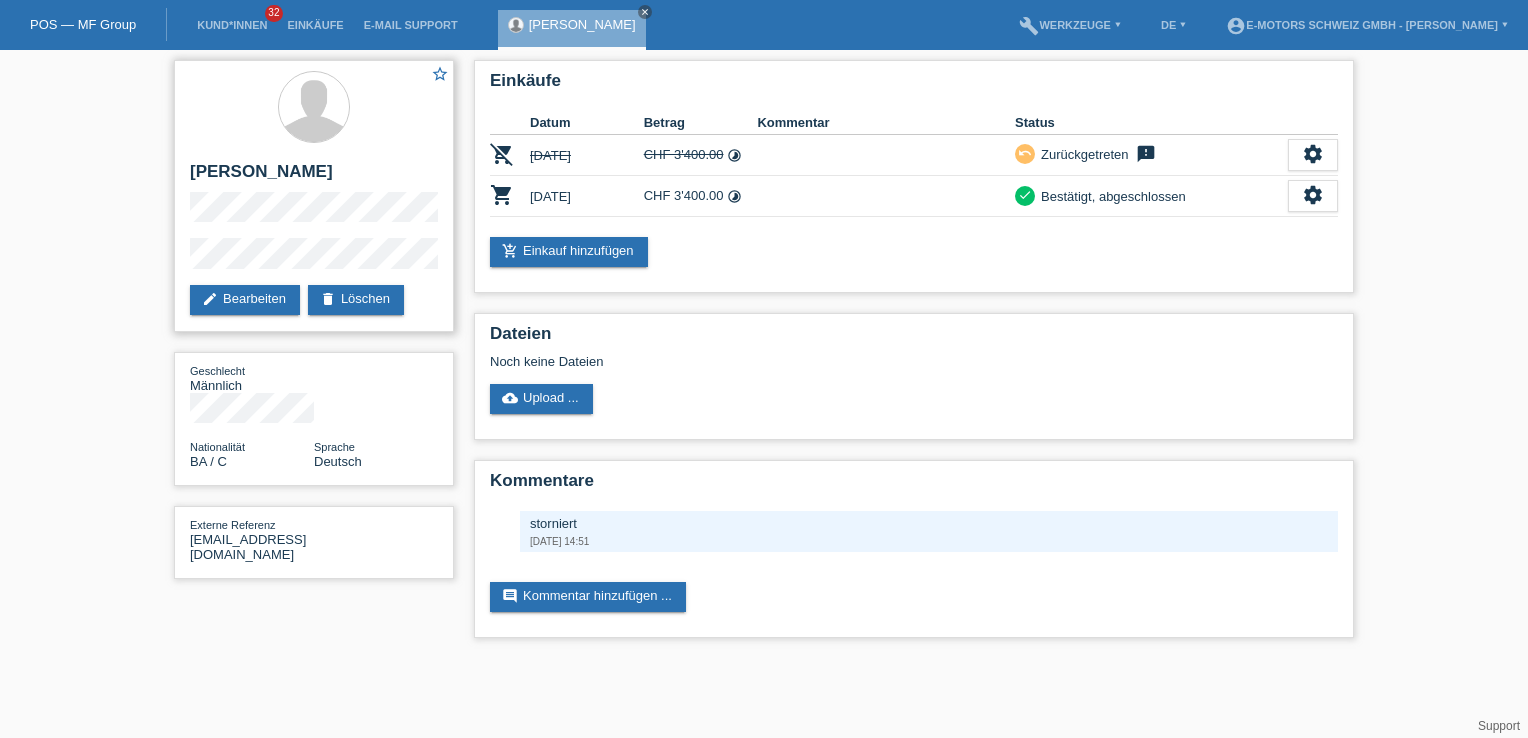 scroll, scrollTop: 0, scrollLeft: 0, axis: both 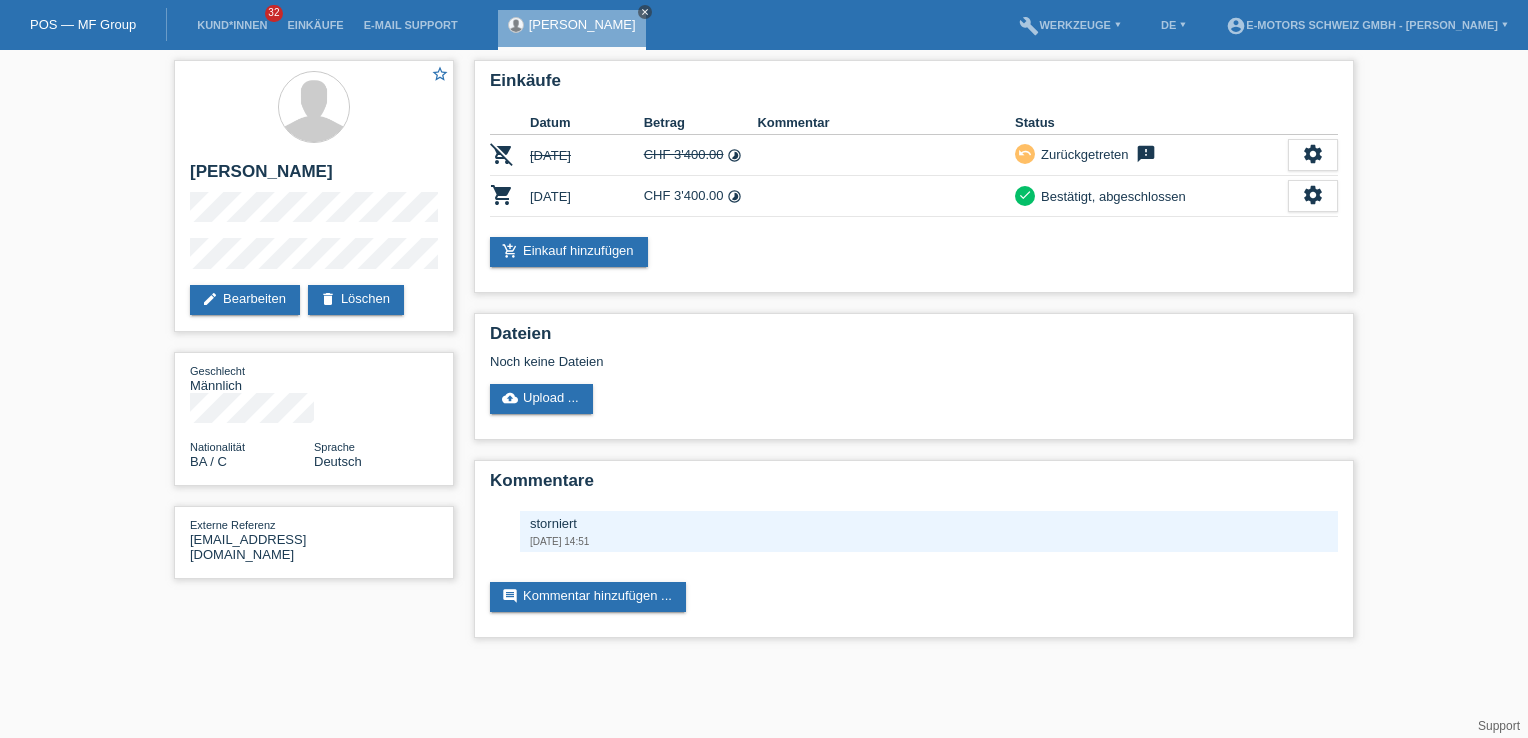 click on "close" at bounding box center [645, 12] 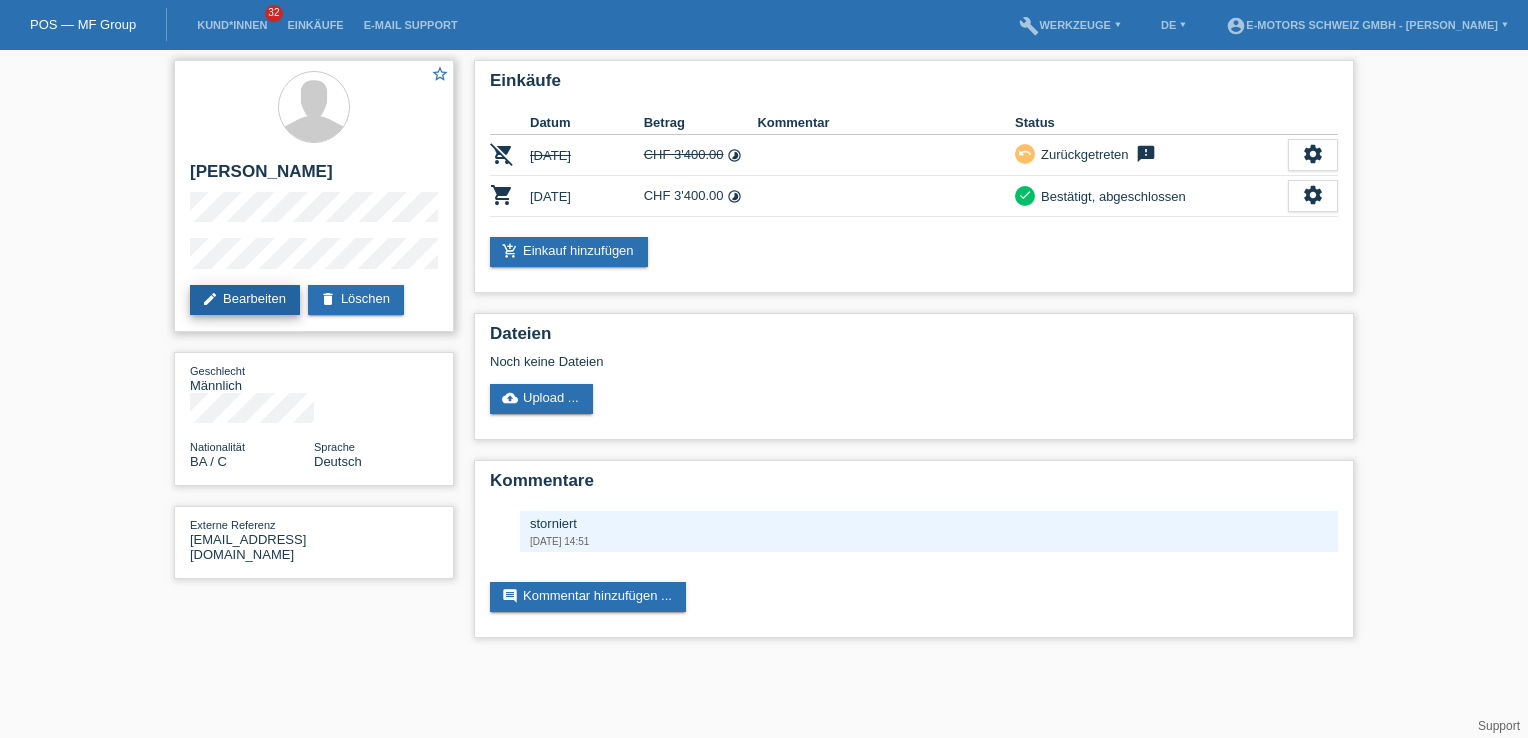 click on "edit  Bearbeiten" at bounding box center [245, 300] 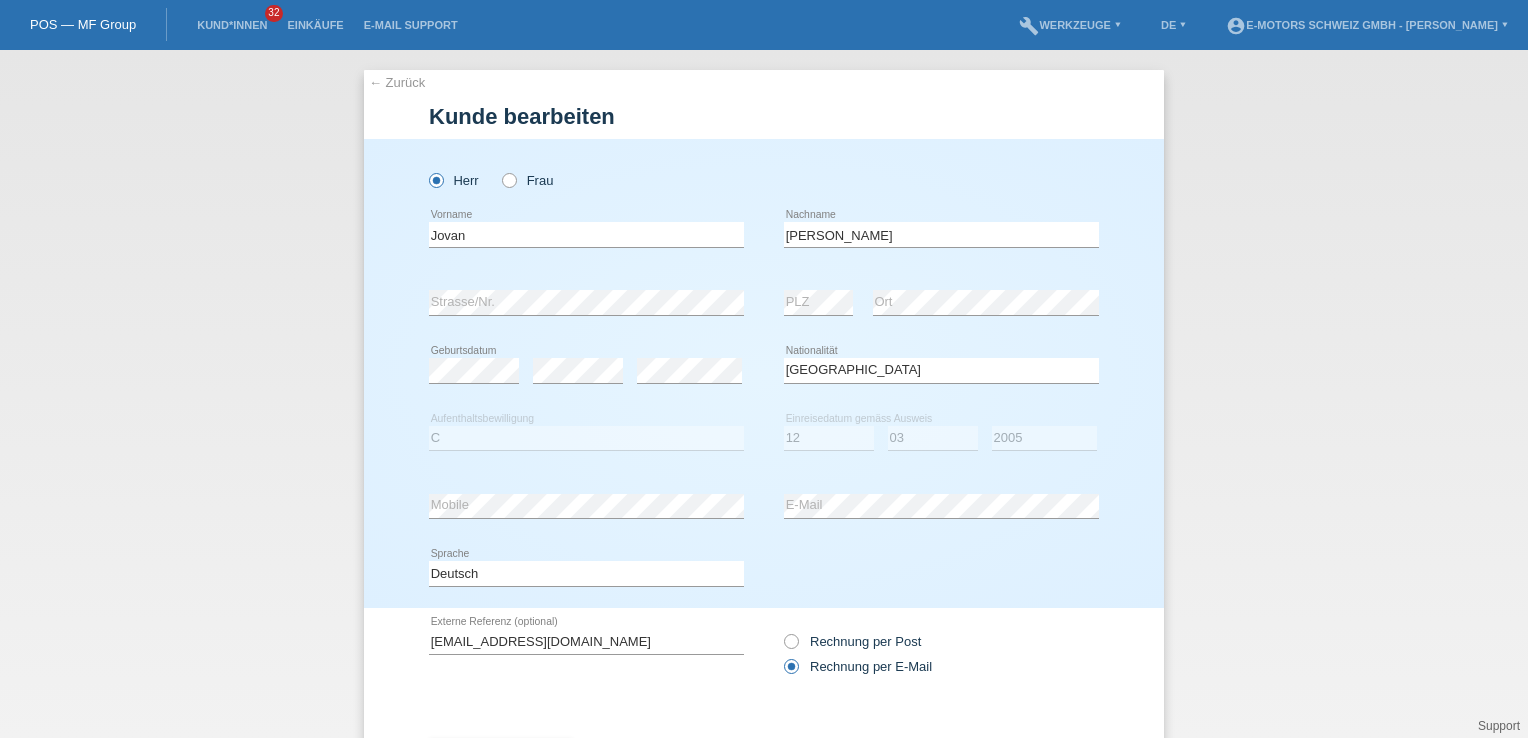 select on "BA" 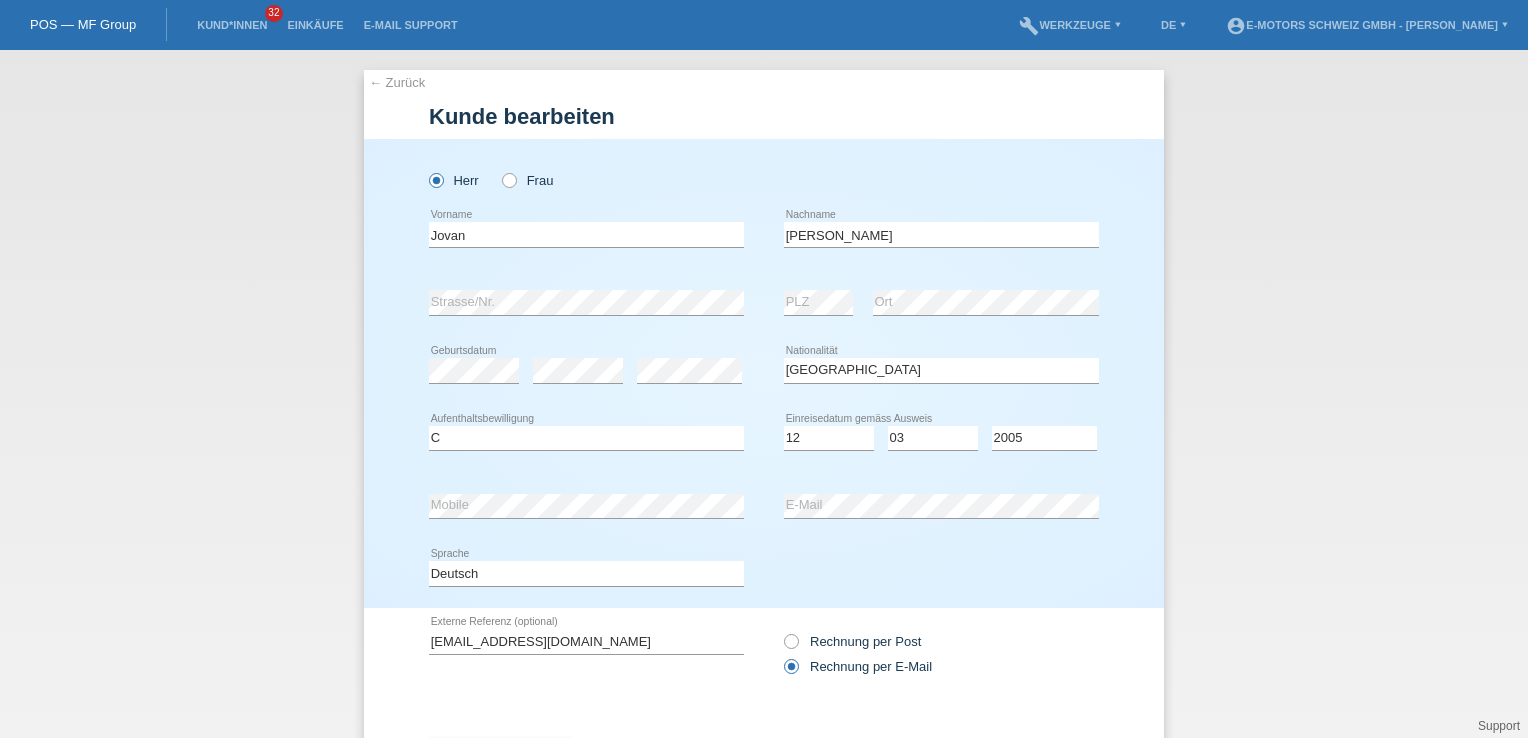 click at bounding box center [586, 315] 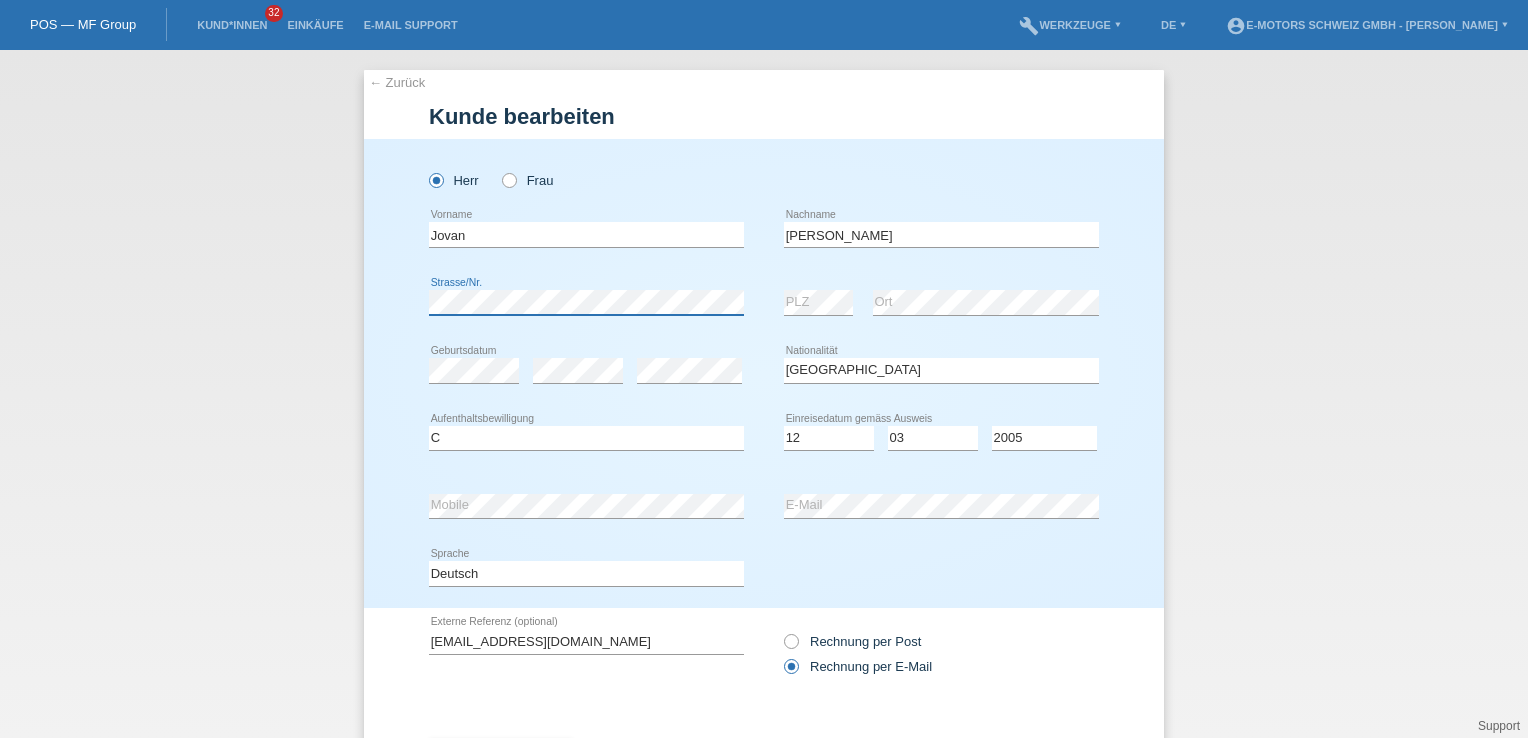 click on "← Zurück
Kunde bearbeiten
Herr
Frau
Jovan error Vorname error C" at bounding box center (764, 394) 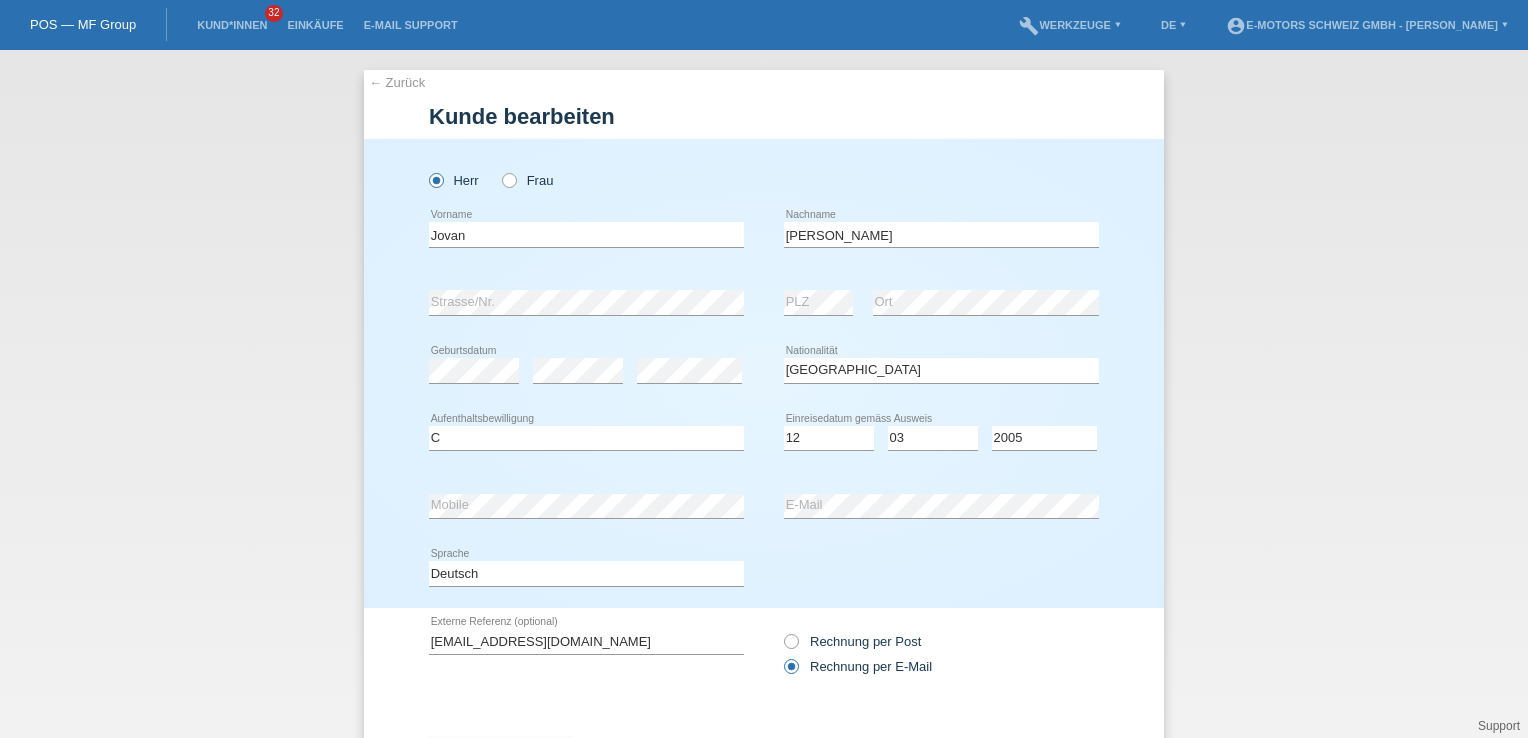 click on "Kunde bearbeiten" at bounding box center [764, 116] 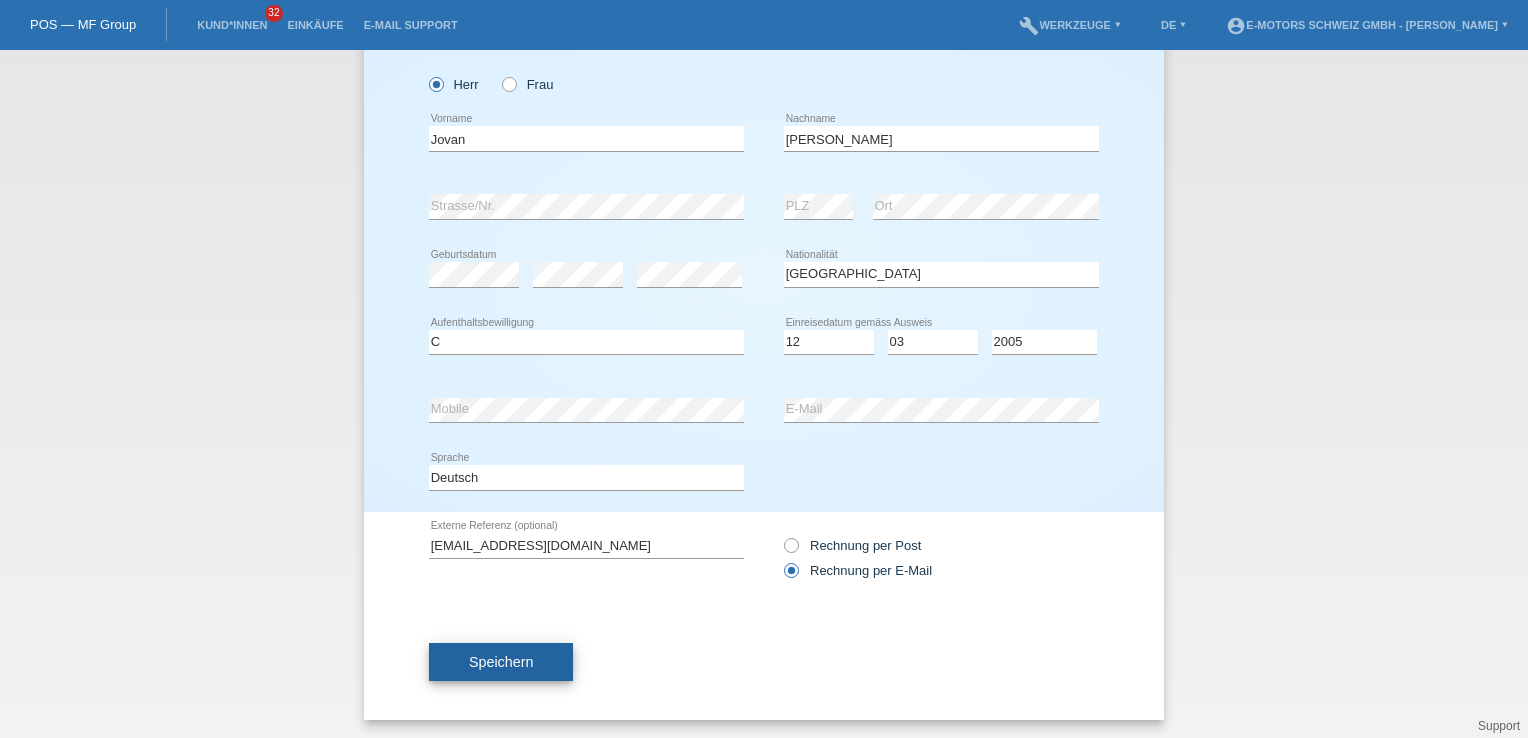 click on "Speichern" at bounding box center (501, 662) 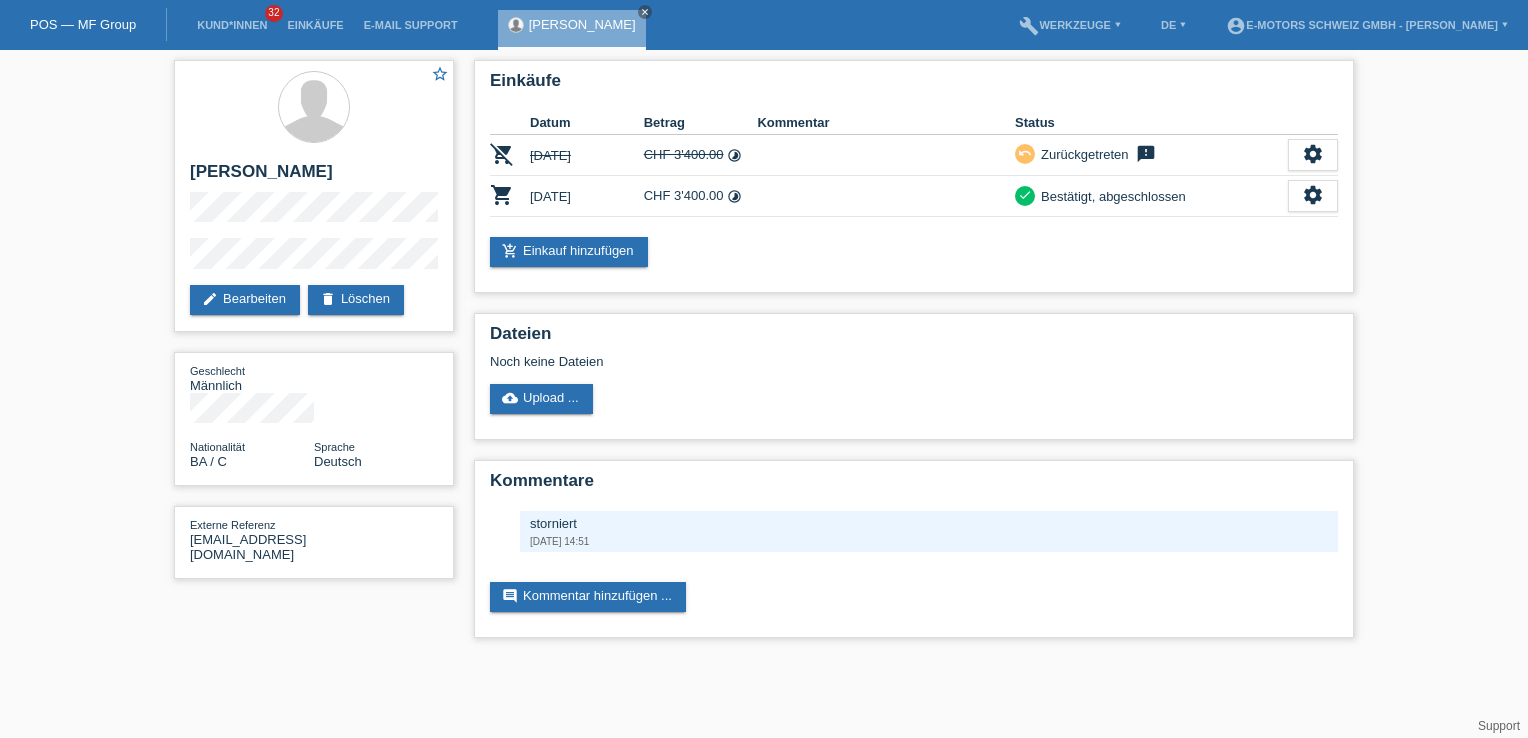 scroll, scrollTop: 0, scrollLeft: 0, axis: both 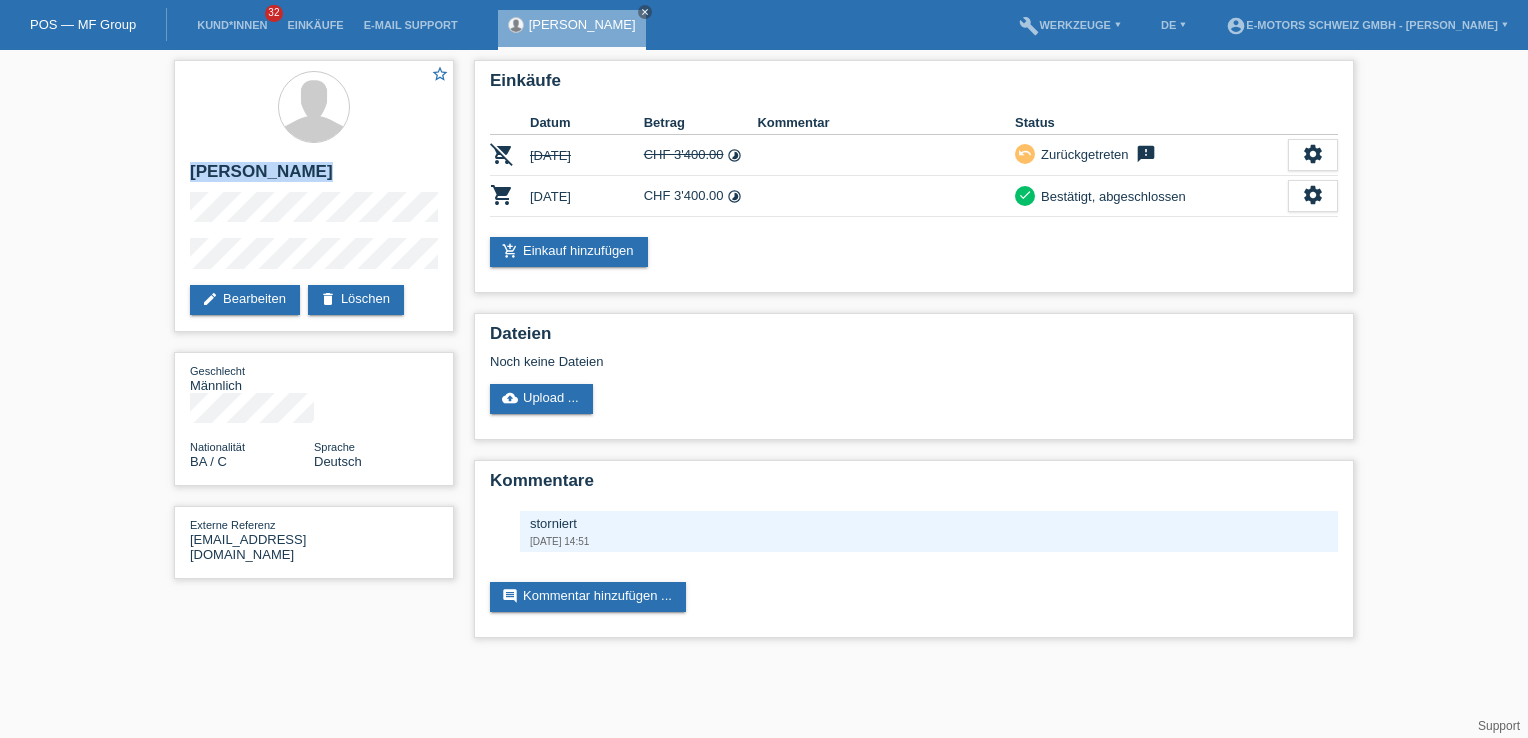 click on "star_border
[PERSON_NAME]
edit  Bearbeiten
delete  Löschen
Geschlecht
Männlich
Nationalität
BA / C
Sprache
Deutsch
Externe Referenz
[EMAIL_ADDRESS][DOMAIN_NAME]
Einkäufe" at bounding box center [764, 354] 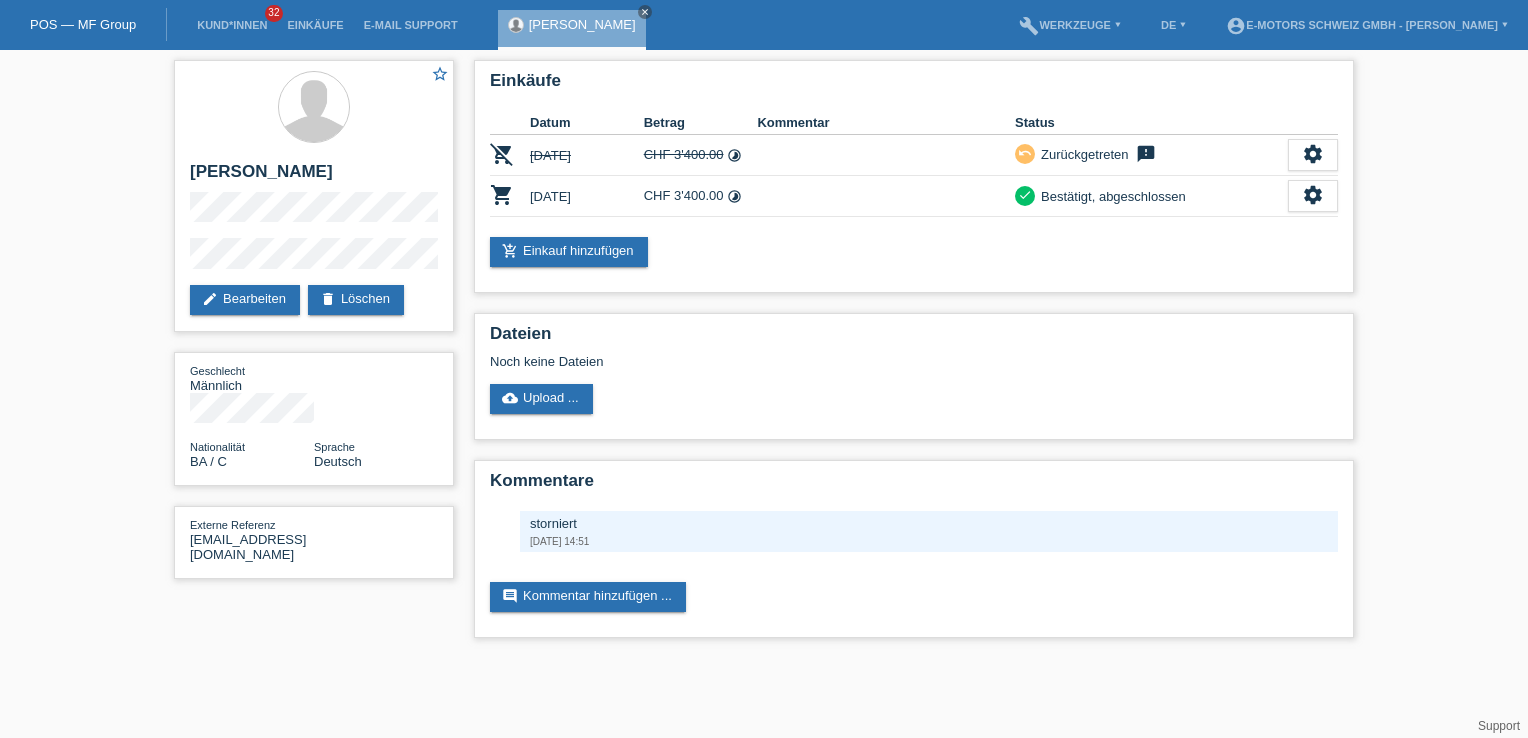 click on "Support" at bounding box center (1499, 726) 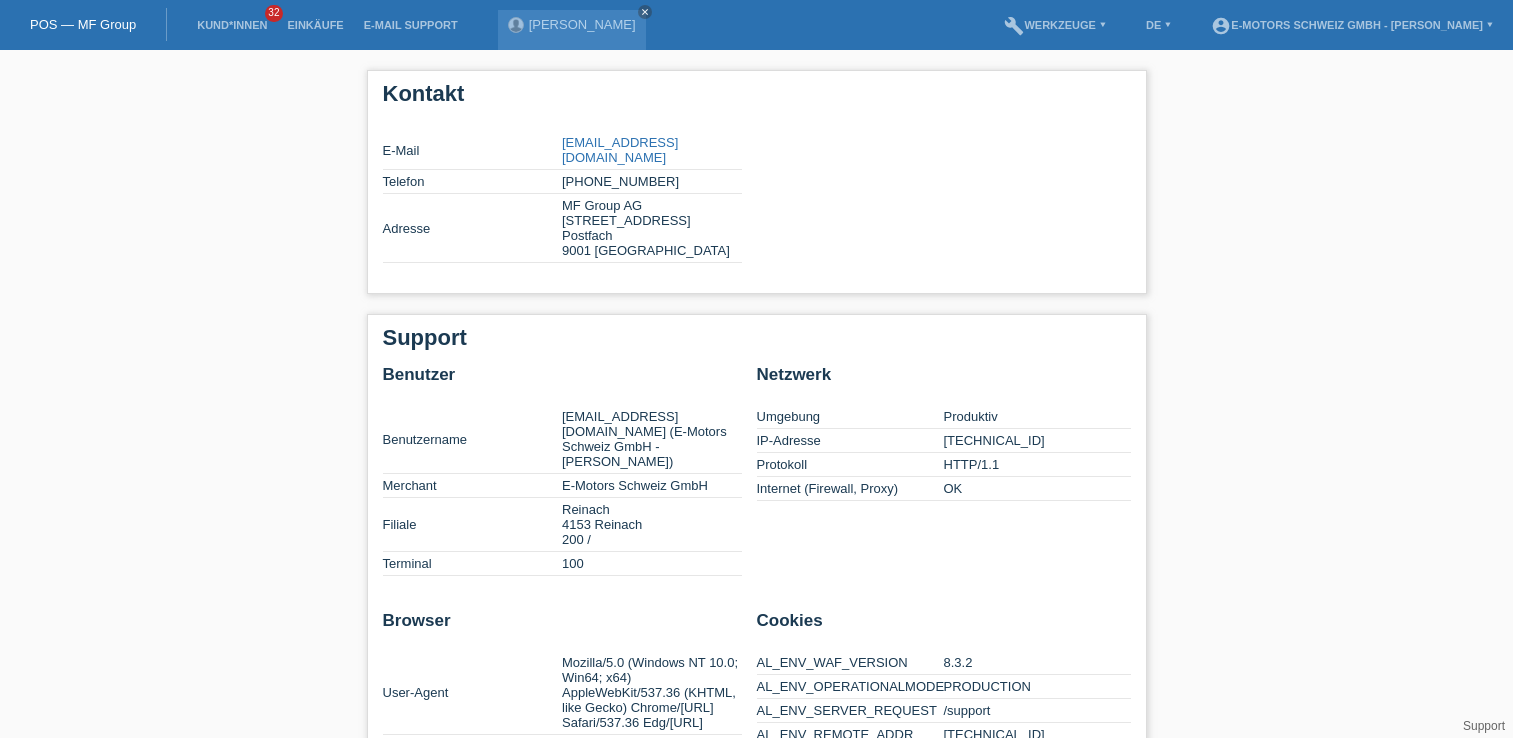 scroll, scrollTop: 0, scrollLeft: 0, axis: both 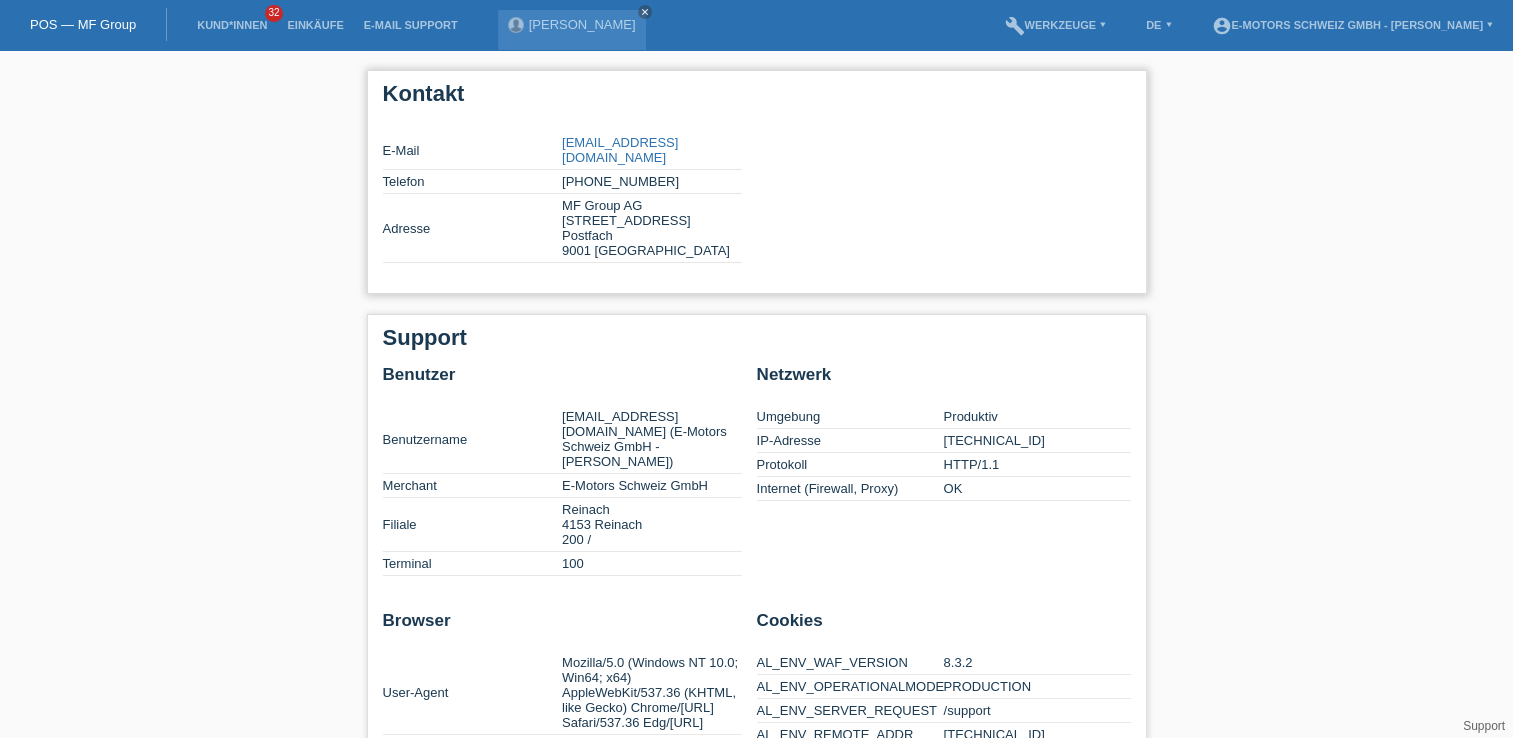 click on "partner@mfgroup.ch" at bounding box center [620, 150] 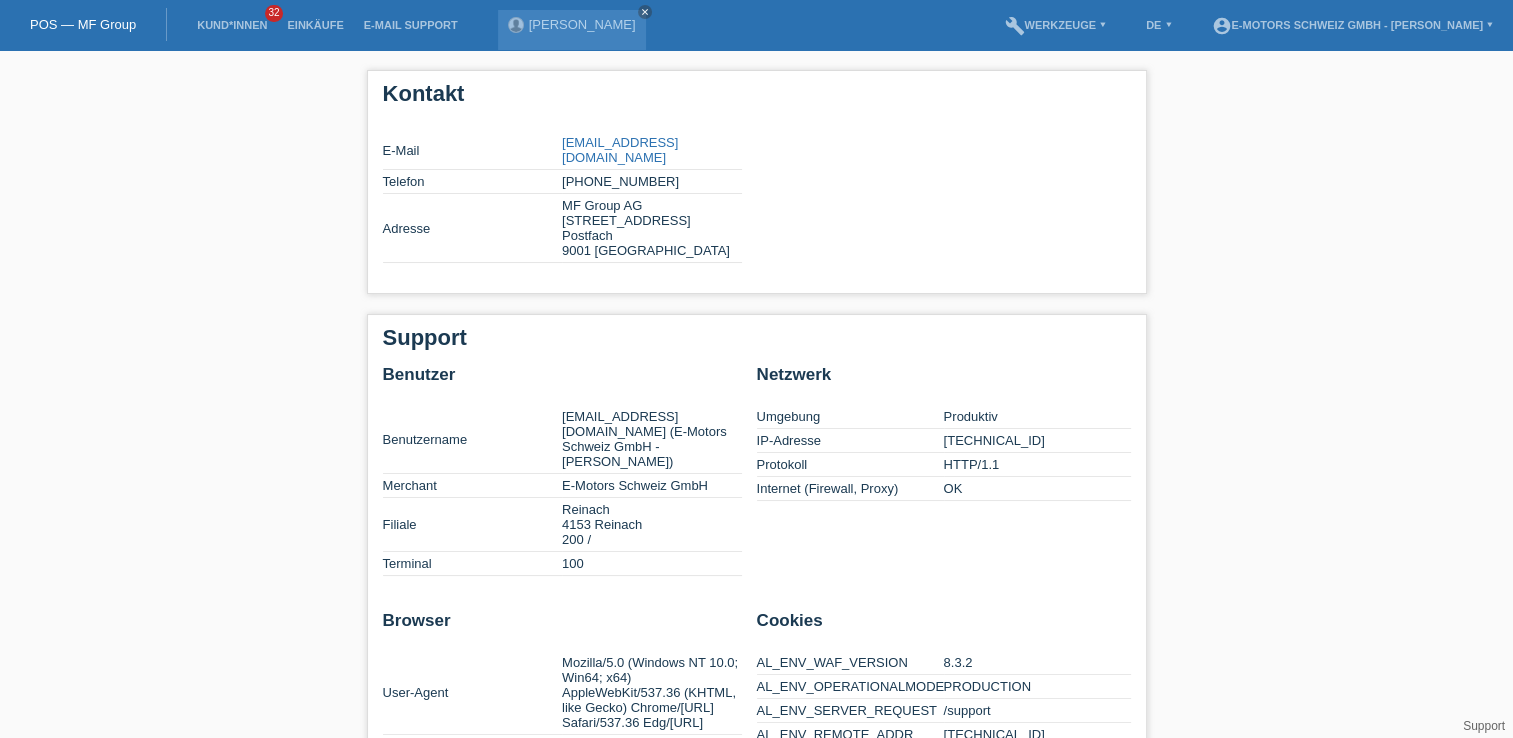 click on "Kontakt
E-Mail
partner@mfgroup.ch
Telefon
+41 58 806 06 31
Adresse
MF Group AG
Kornhausstrasse 25
Postfach
9001 St. Gallen
Support" at bounding box center [756, 642] 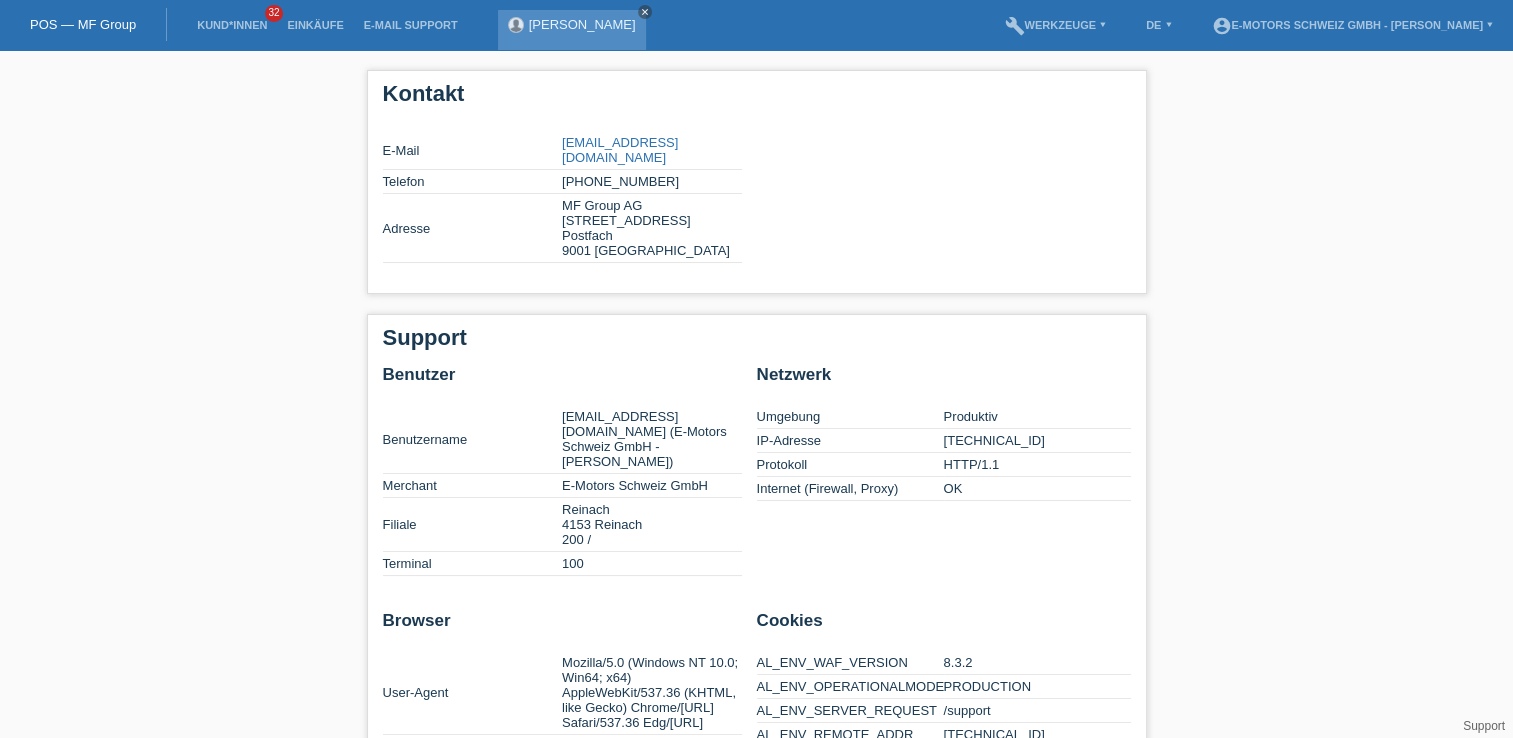 click on "close" at bounding box center (645, 12) 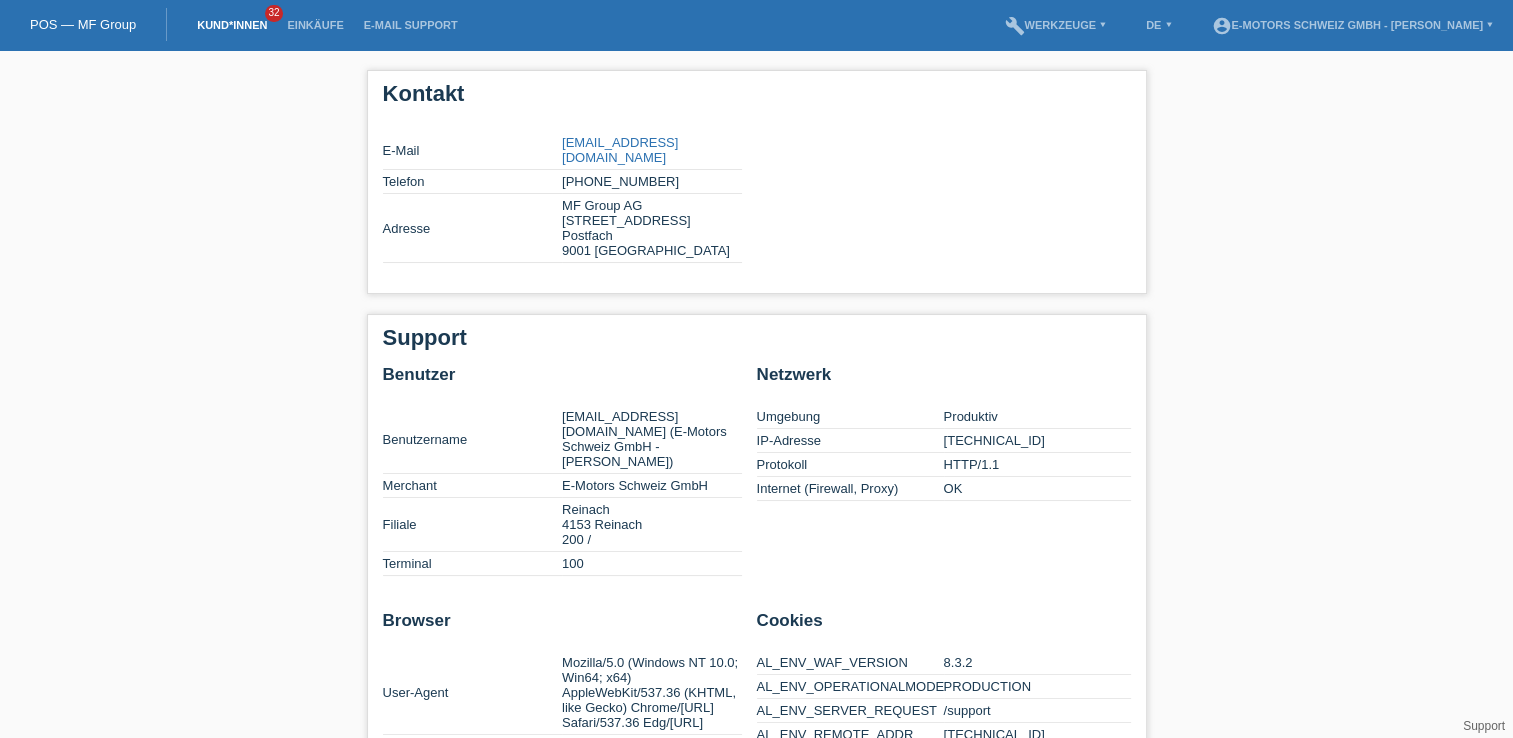 click on "Kund*innen" at bounding box center [232, 25] 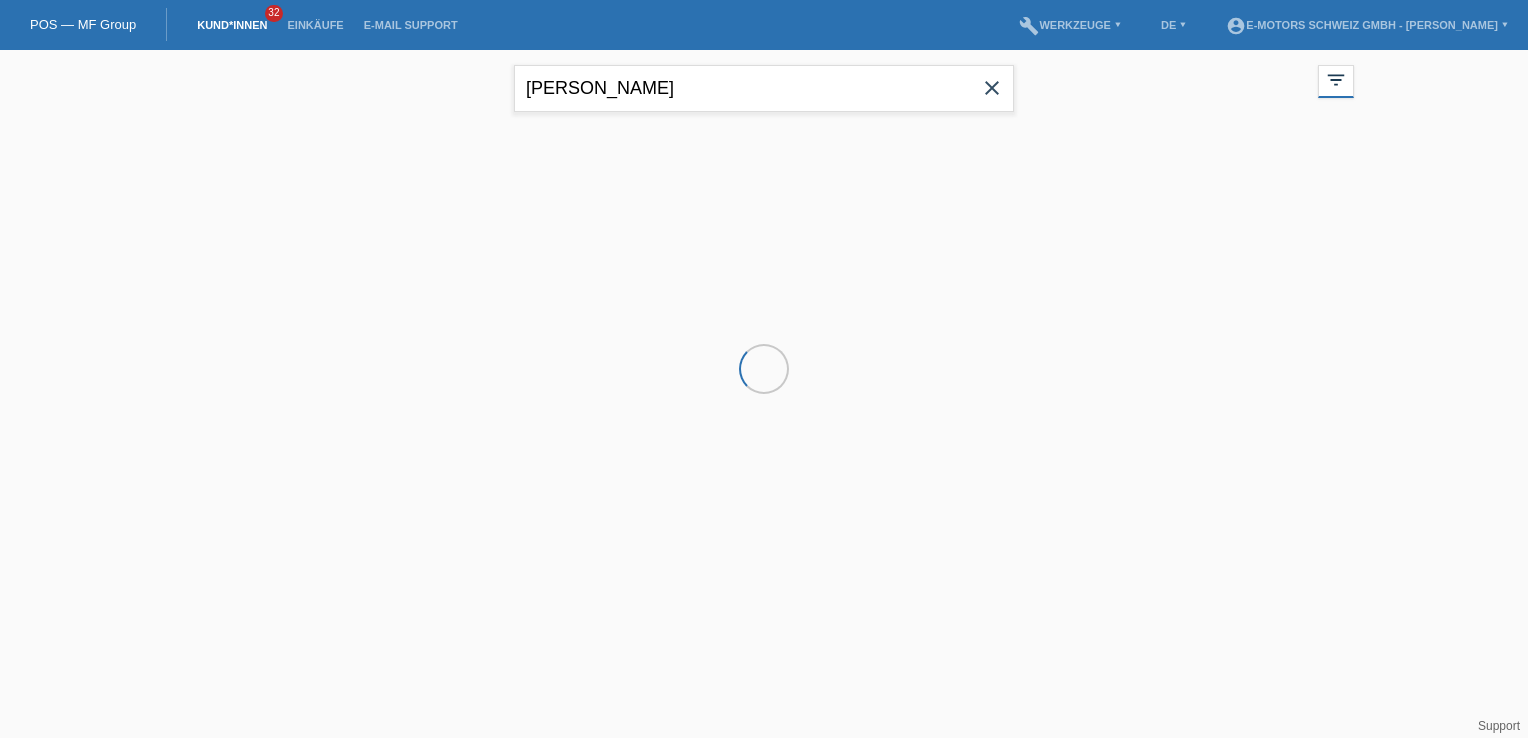 scroll, scrollTop: 0, scrollLeft: 0, axis: both 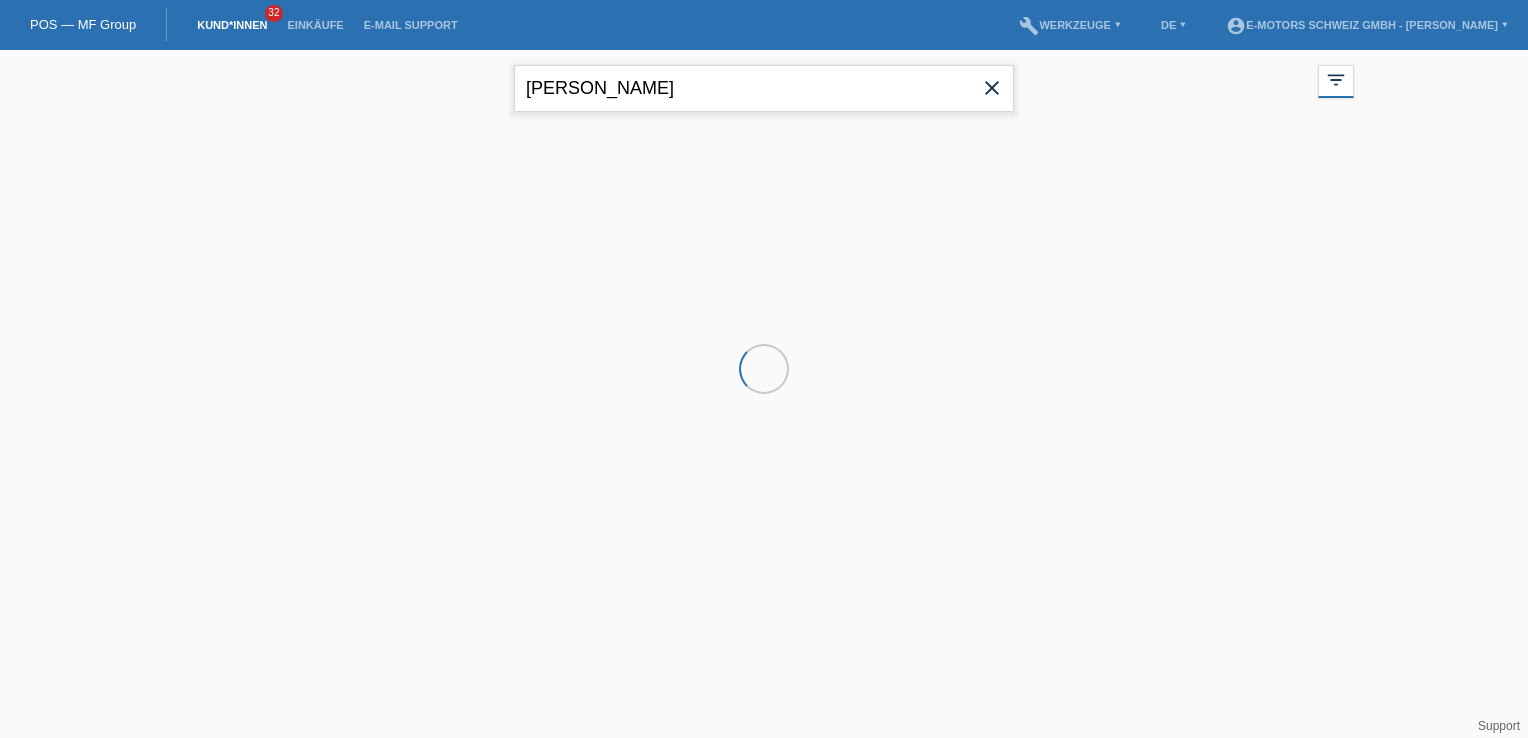 click on "[PERSON_NAME]" at bounding box center (764, 88) 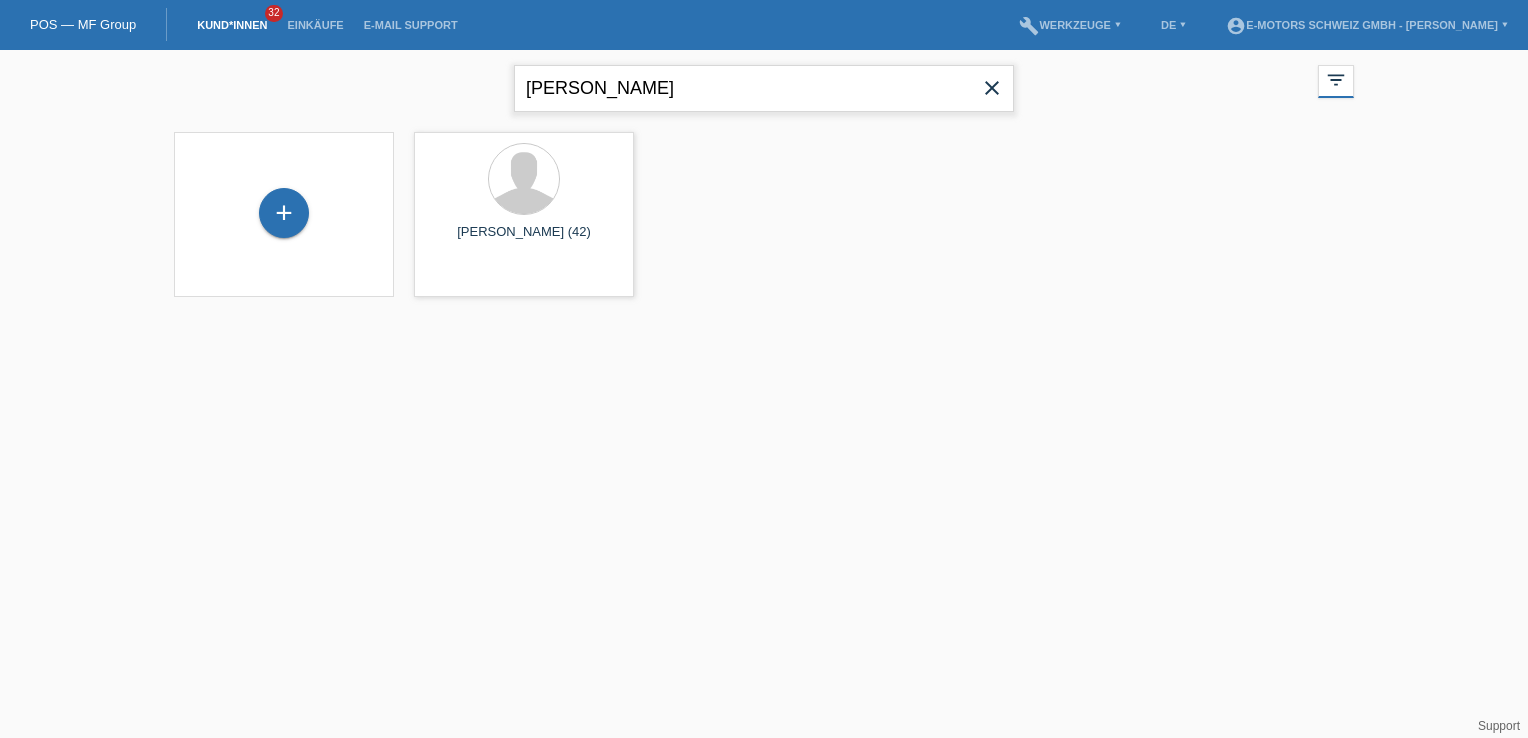 click on "milosevic" at bounding box center (764, 88) 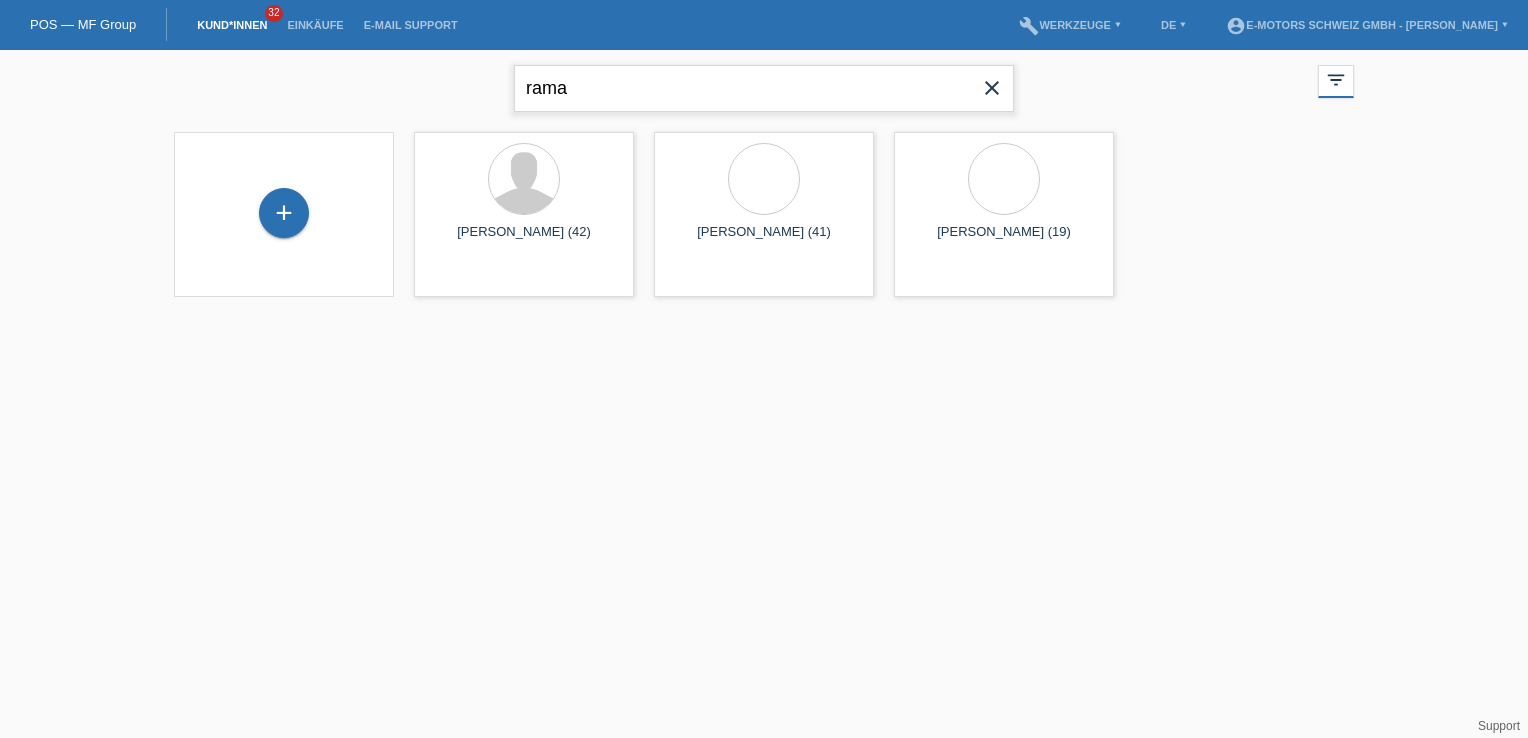 type on "rama" 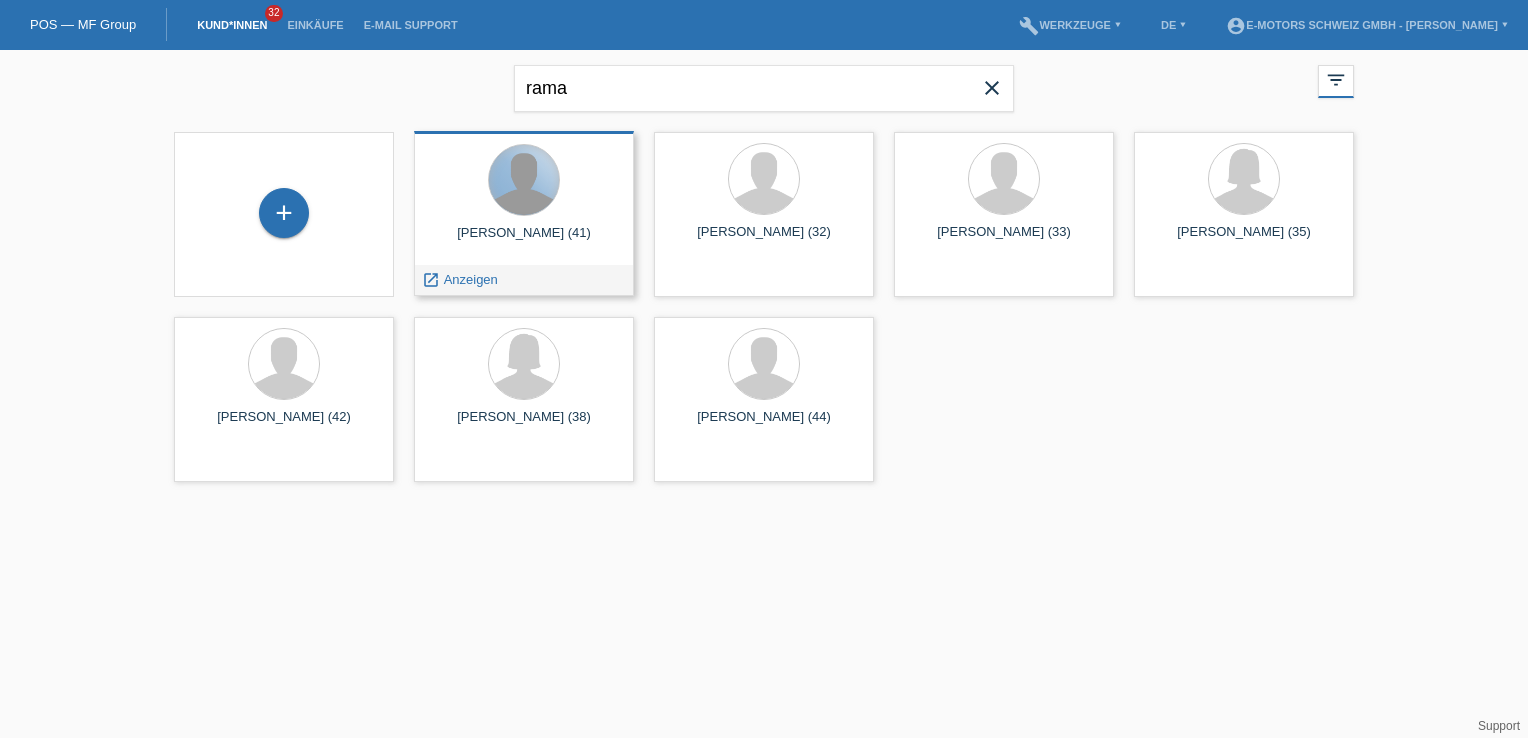 click at bounding box center (524, 180) 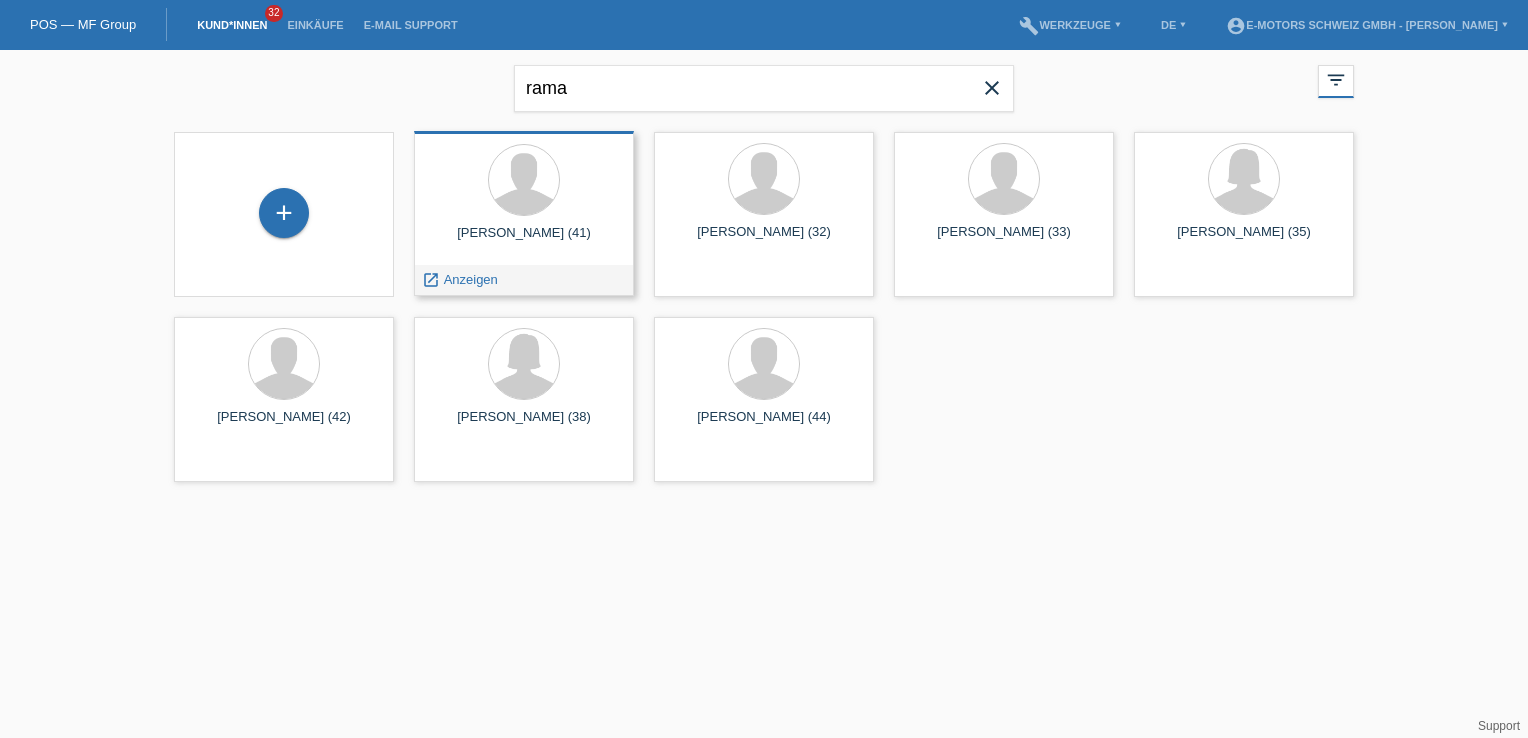 click on "Anzeigen" at bounding box center (471, 279) 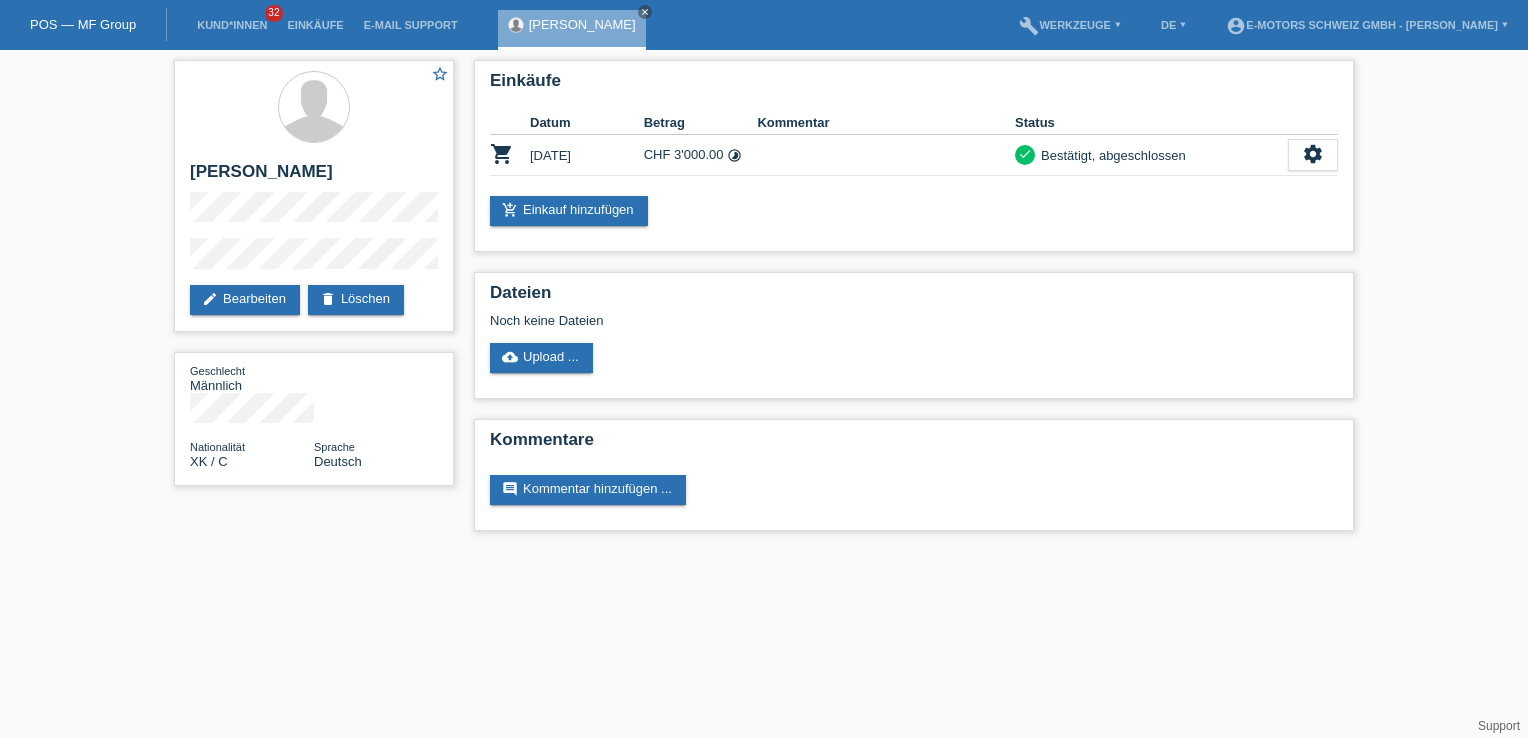 scroll, scrollTop: 0, scrollLeft: 0, axis: both 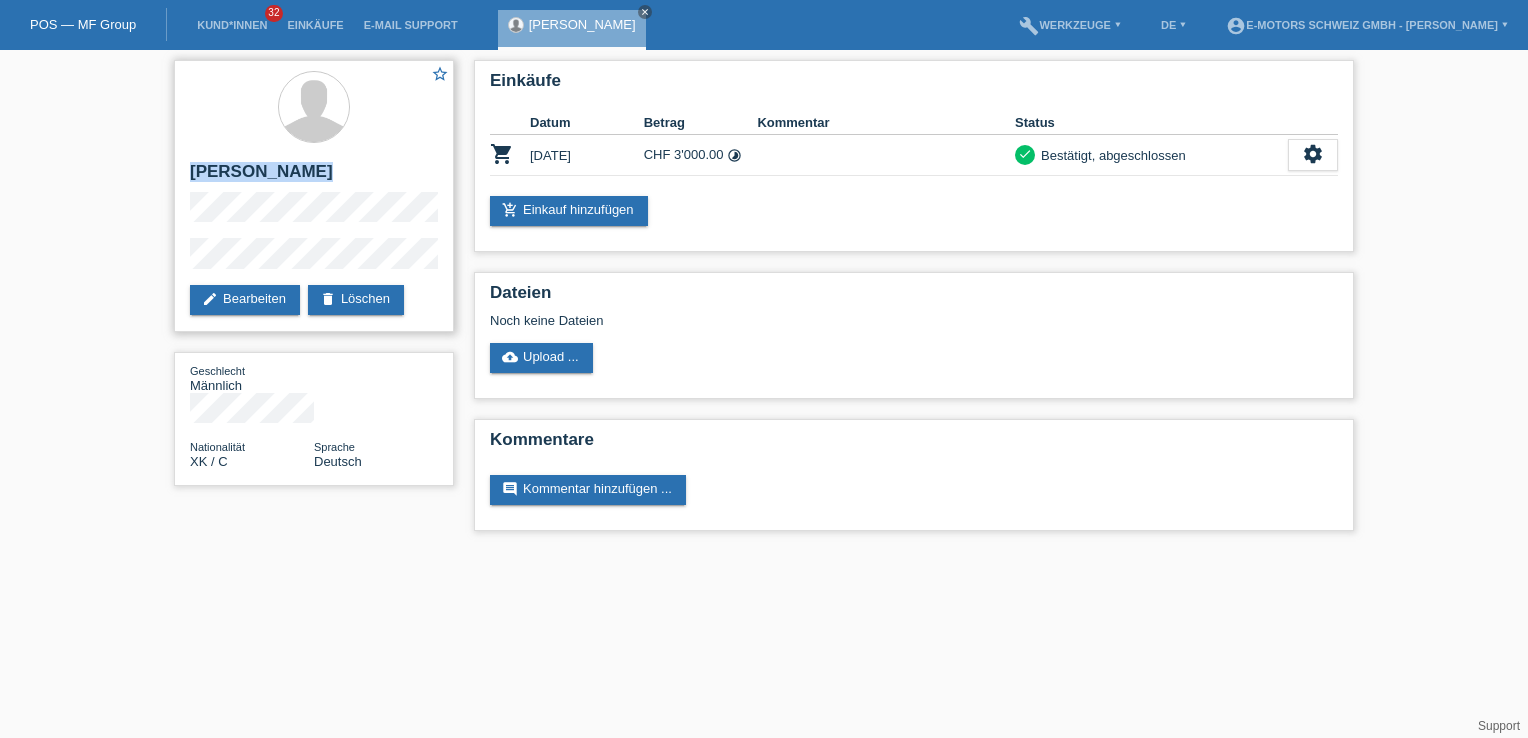 click on "star_border
[PERSON_NAME]
edit  Bearbeiten
delete  Löschen" at bounding box center (314, 196) 